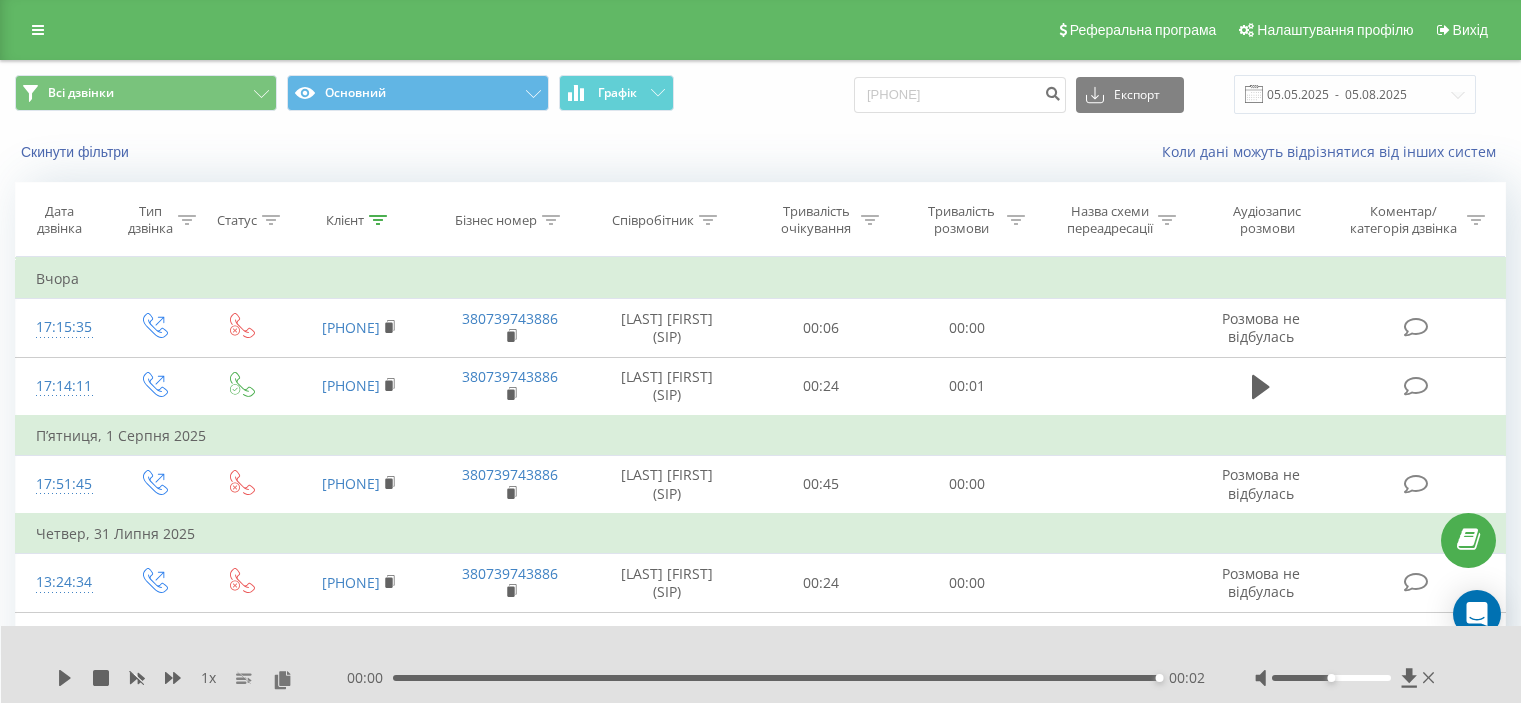 scroll, scrollTop: 0, scrollLeft: 0, axis: both 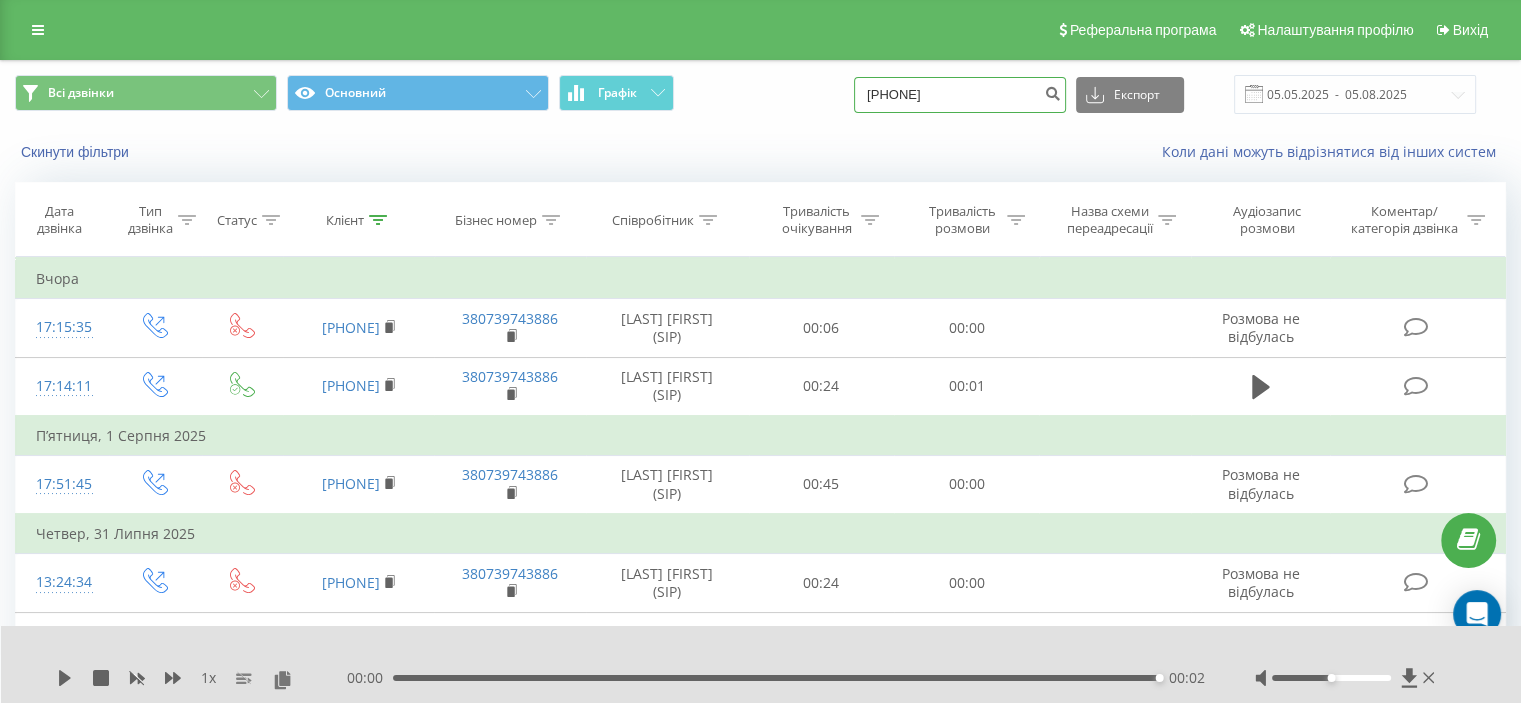 click on "380979037777" at bounding box center [960, 95] 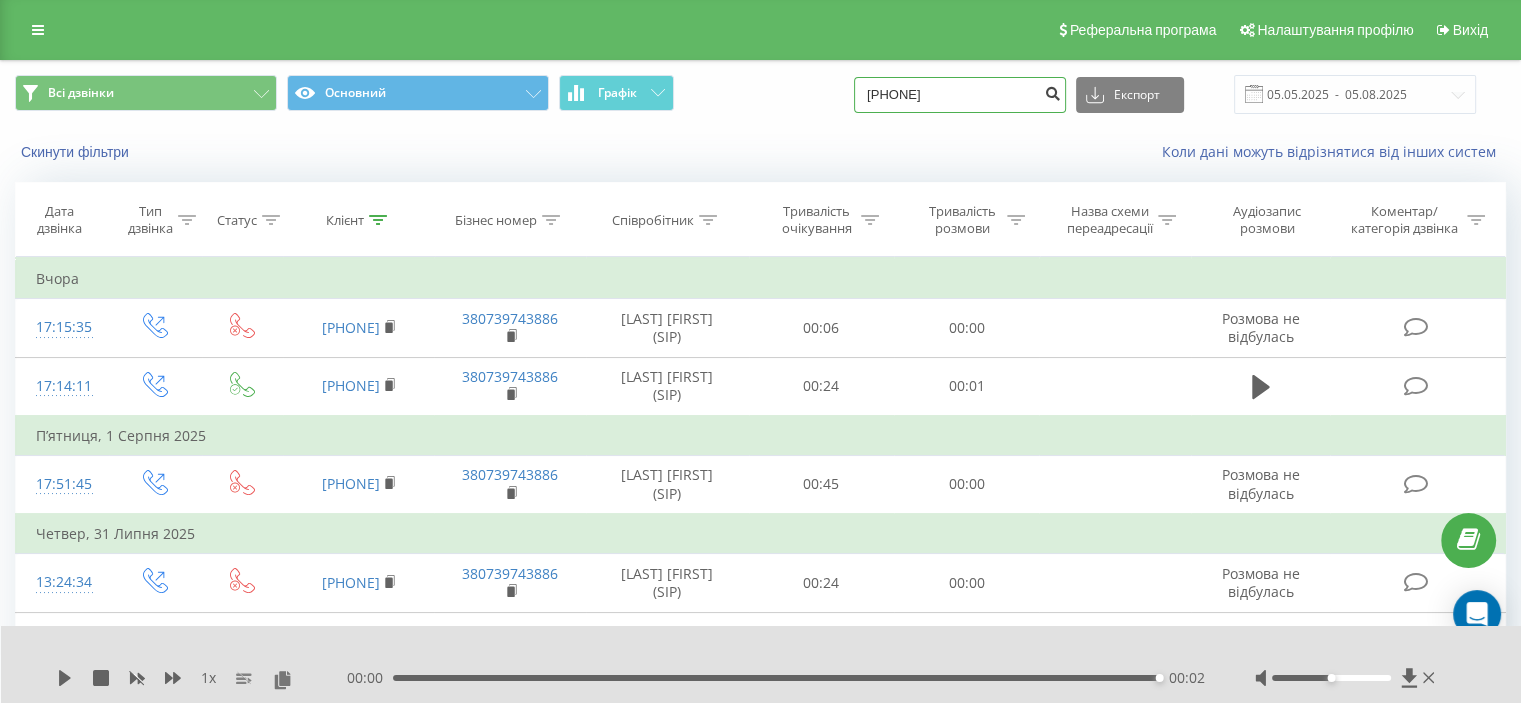 type on "0930006363" 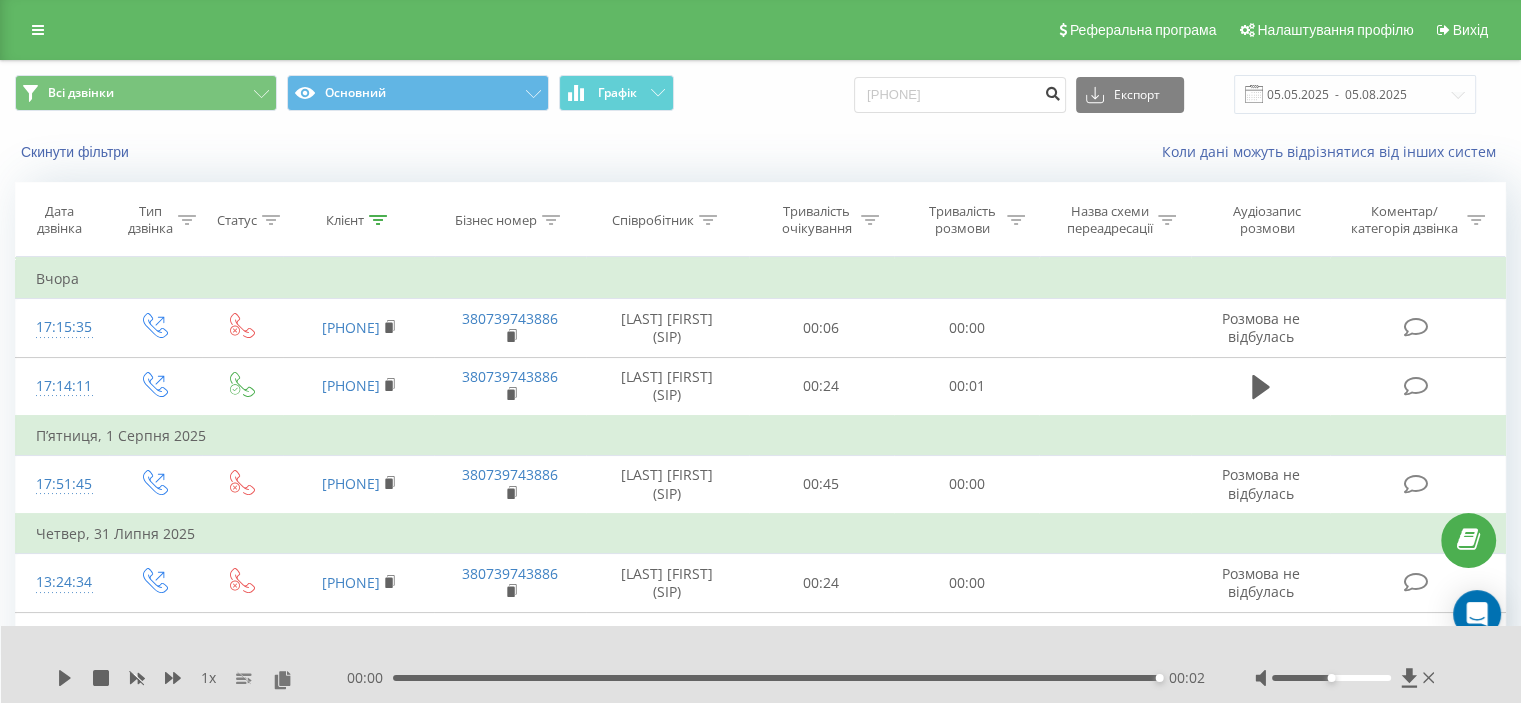 click at bounding box center (1052, 95) 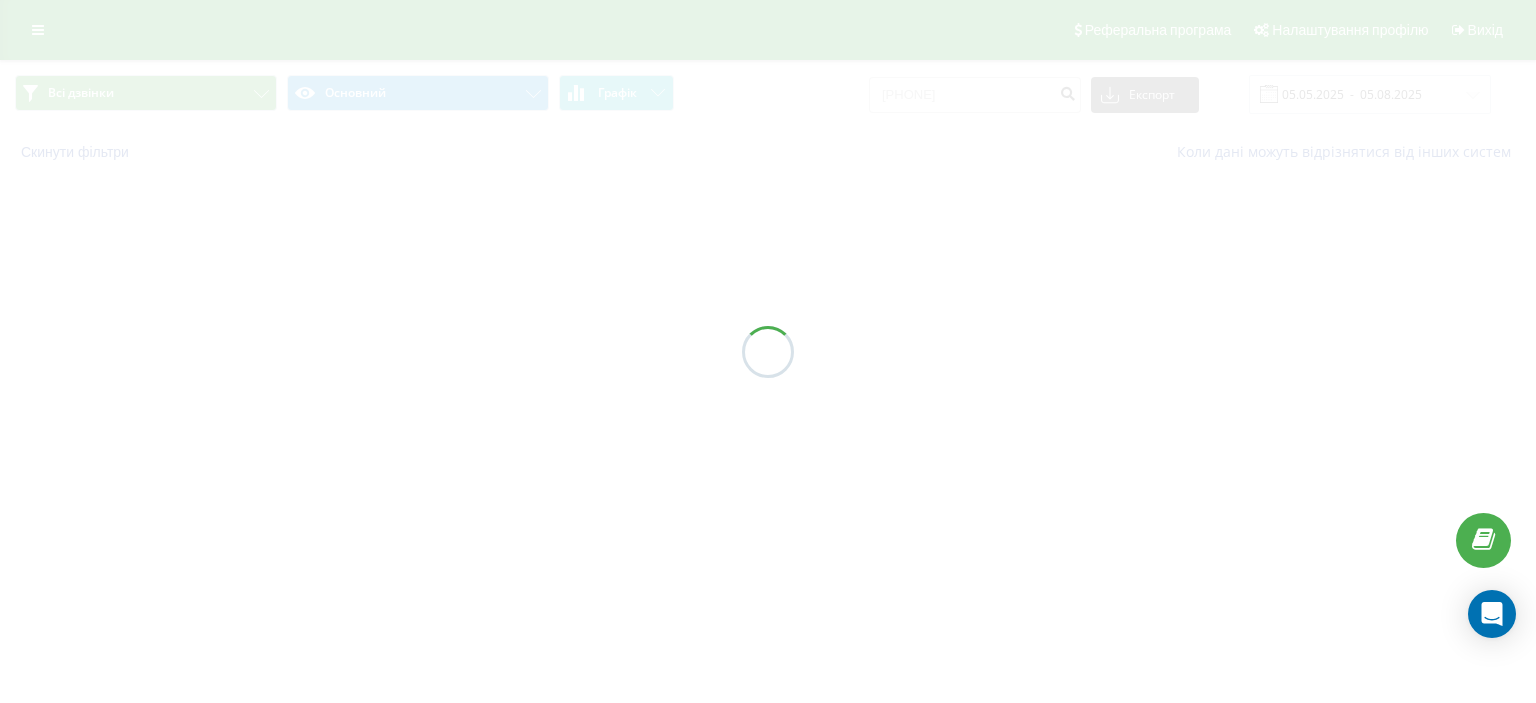 scroll, scrollTop: 0, scrollLeft: 0, axis: both 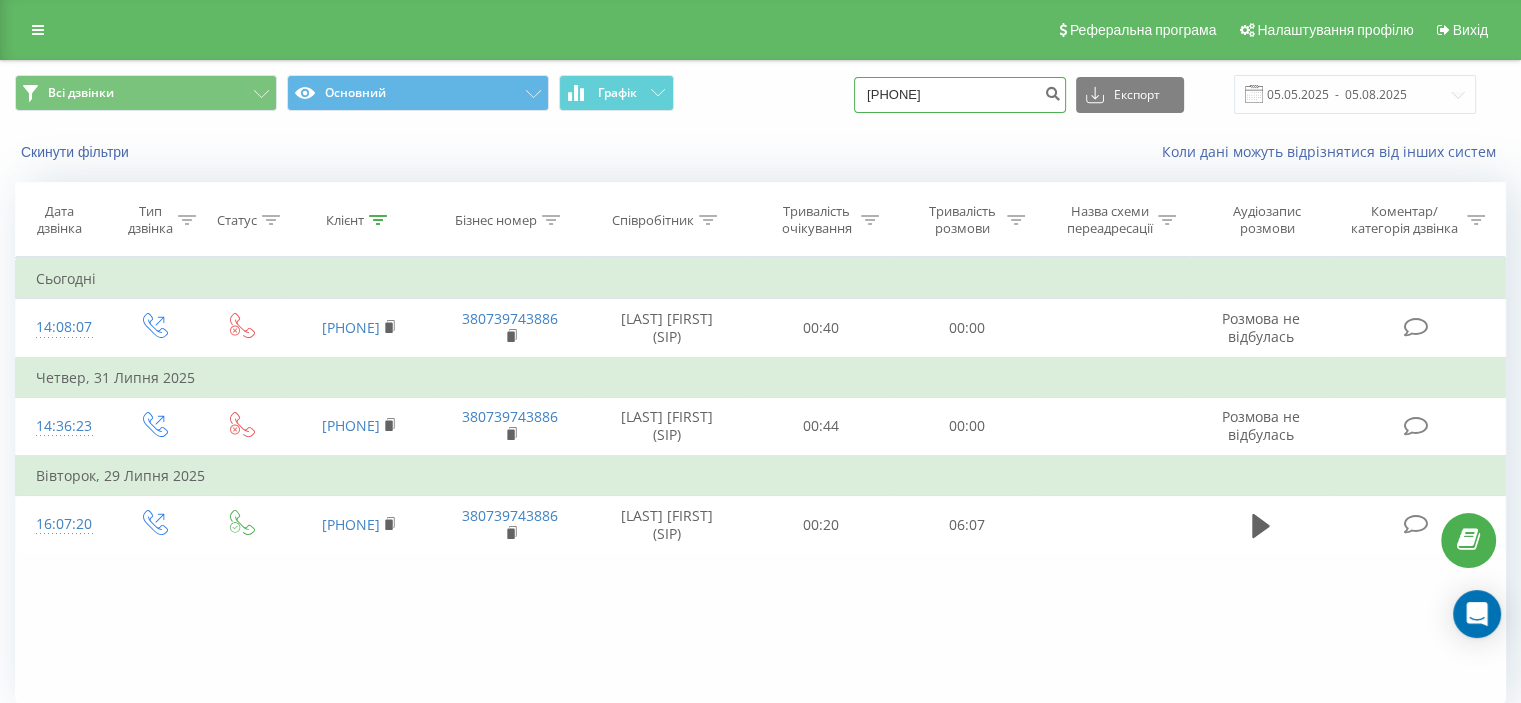 click on "[PHONE]" at bounding box center [960, 95] 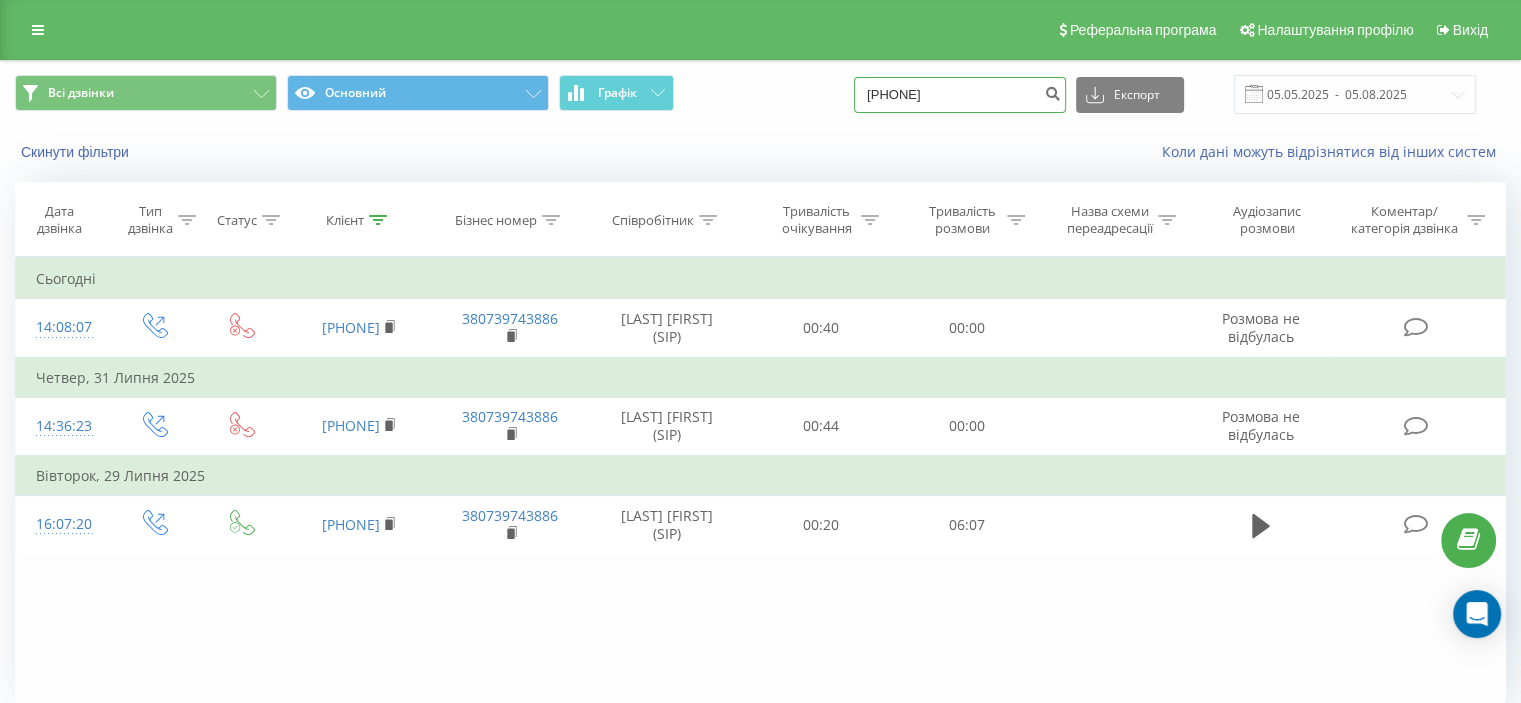 paste on "5117967" 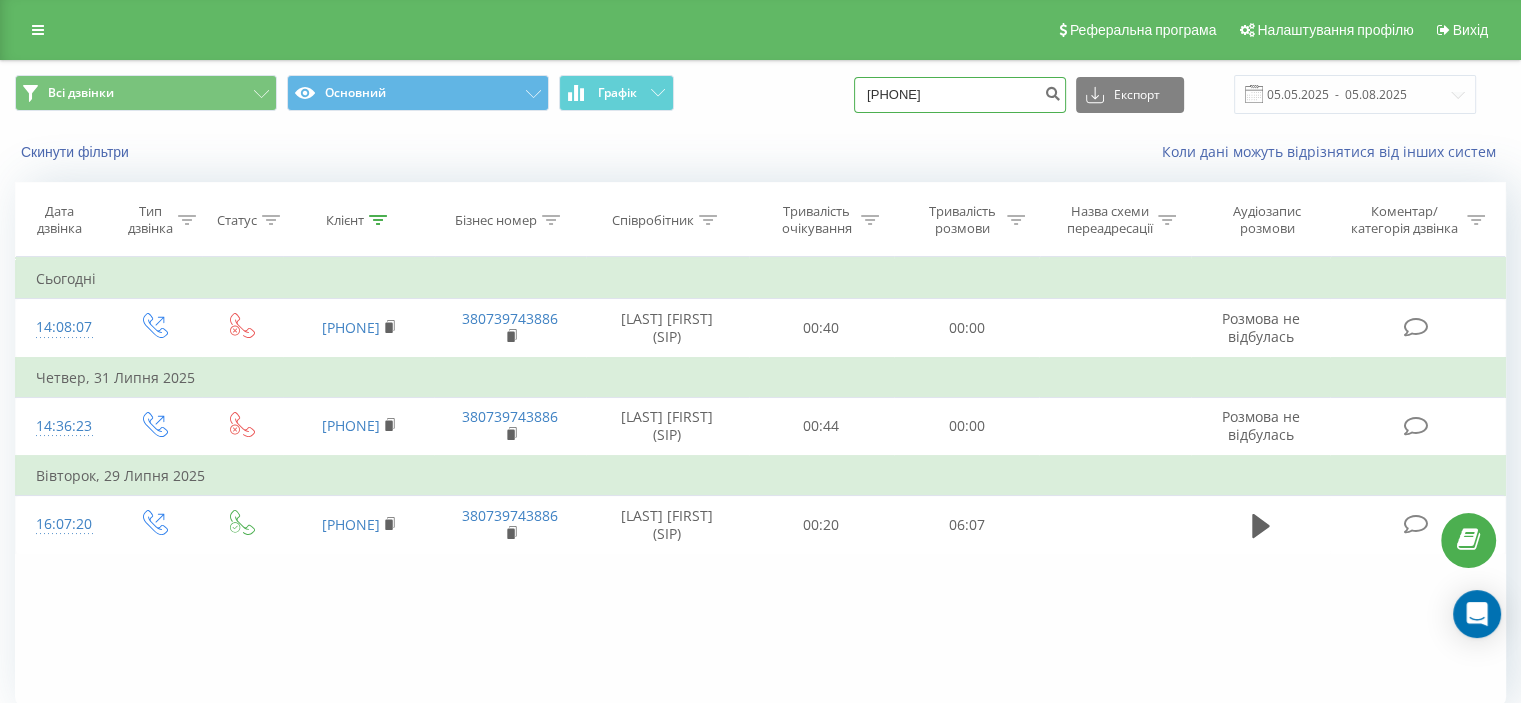 type on "0935117967" 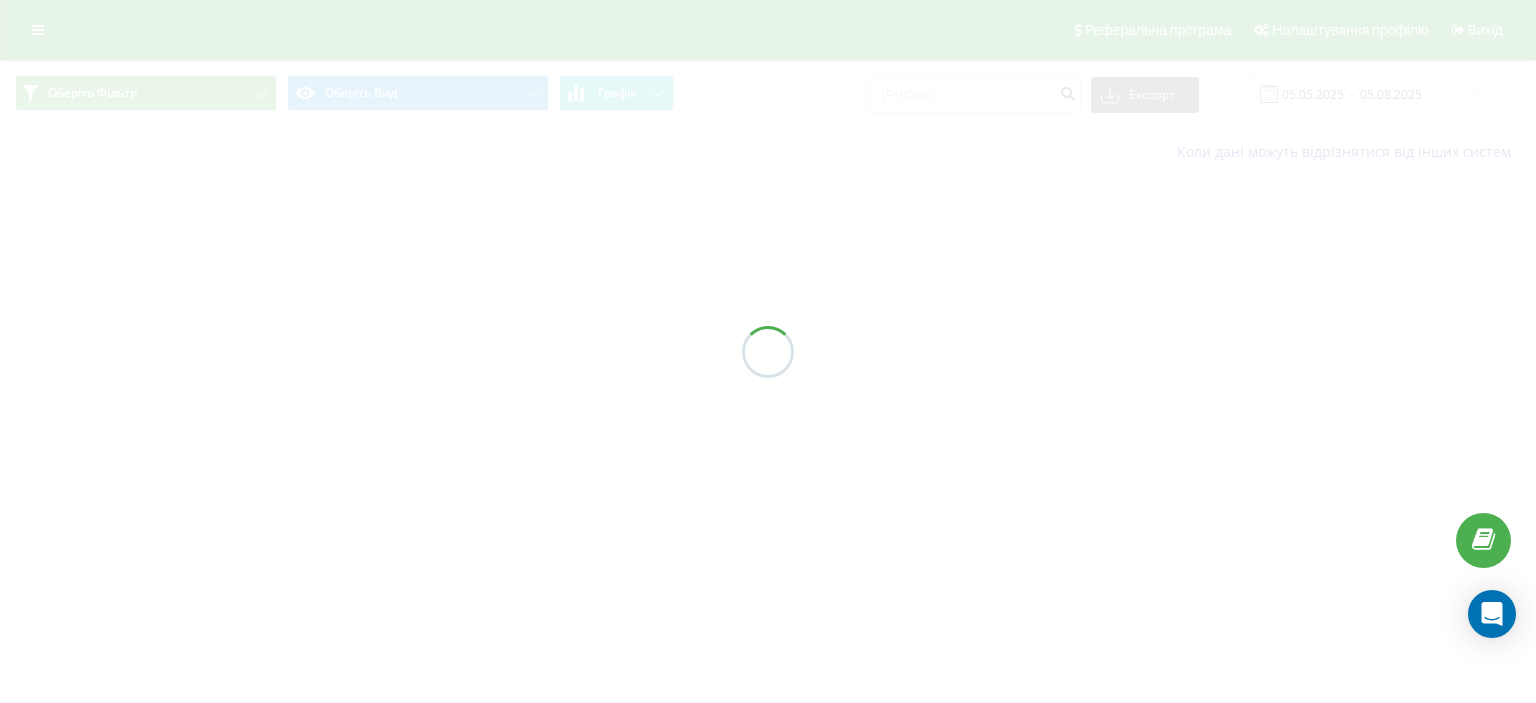 scroll, scrollTop: 0, scrollLeft: 0, axis: both 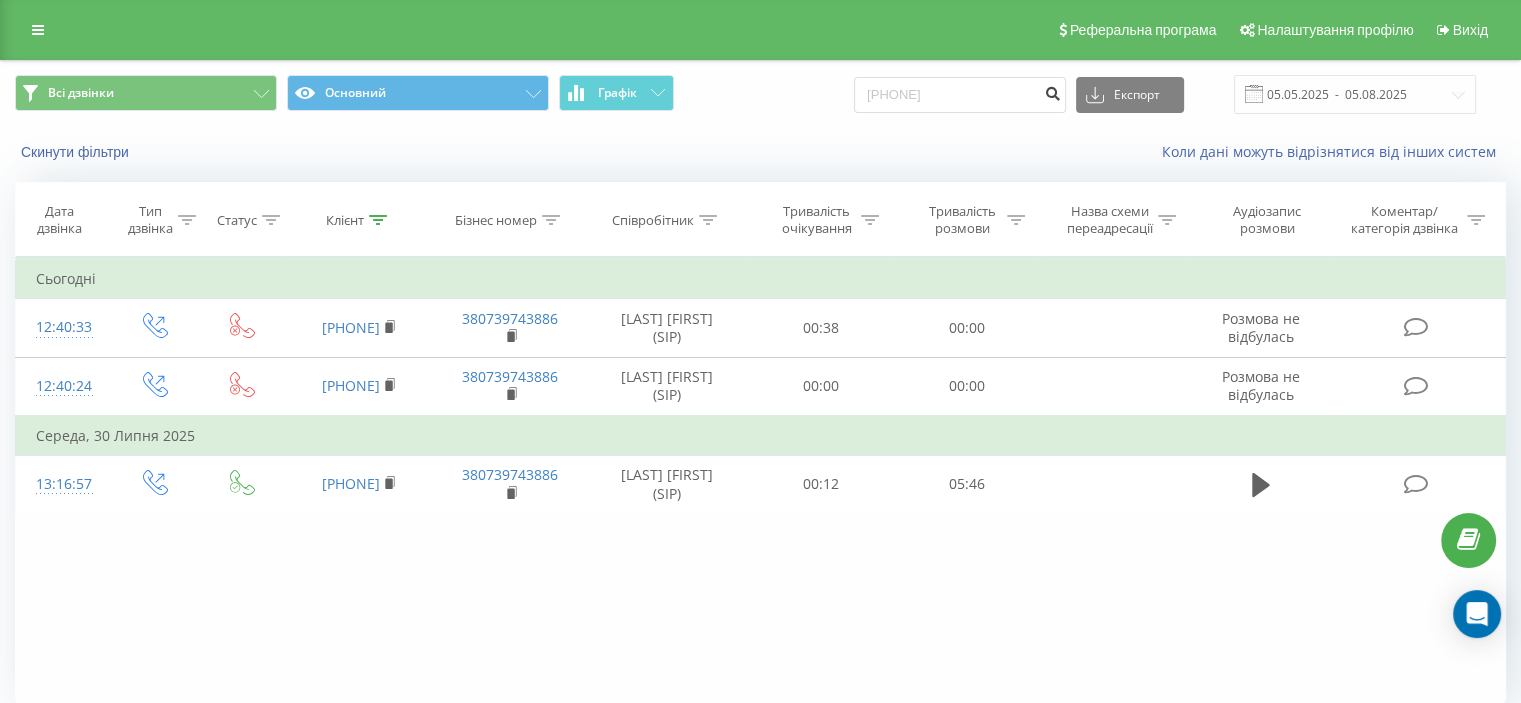 click at bounding box center [1052, 91] 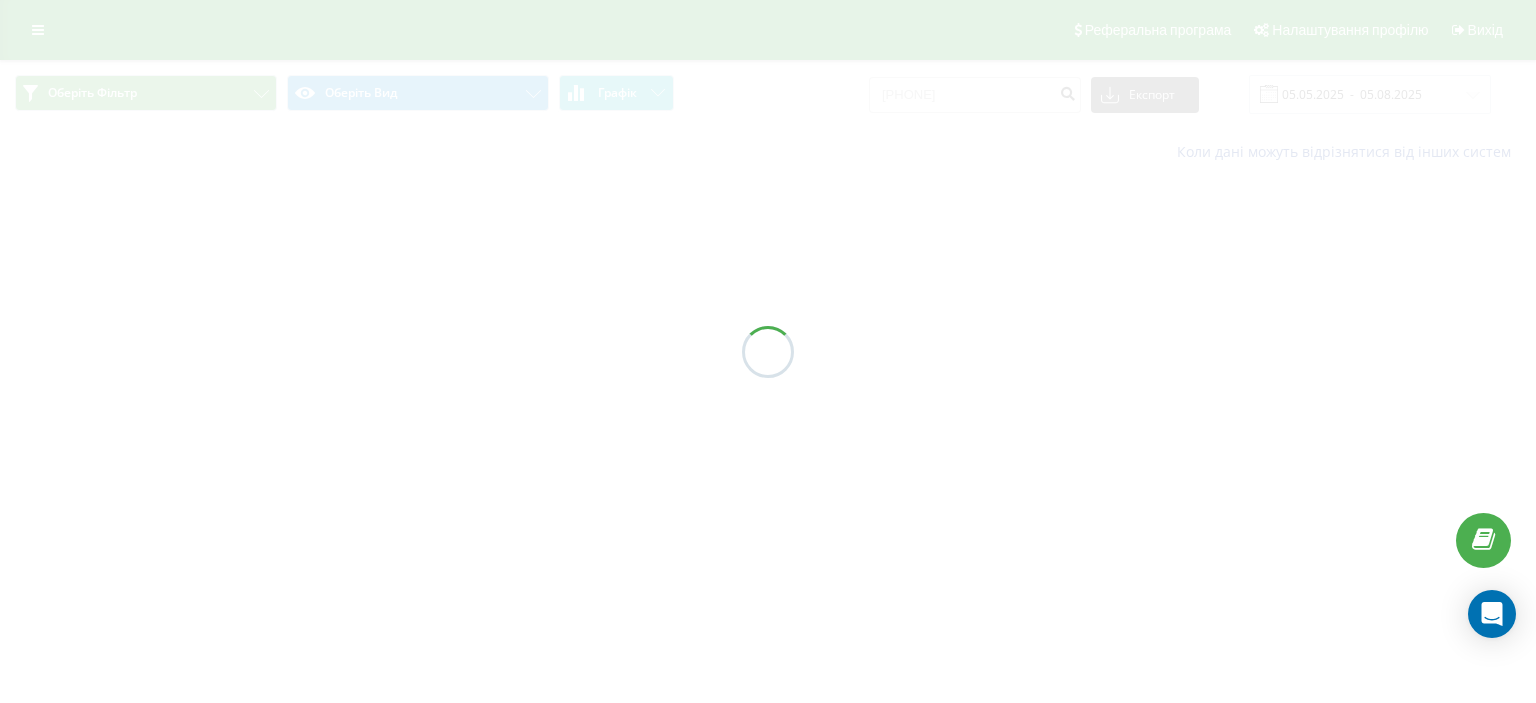 scroll, scrollTop: 0, scrollLeft: 0, axis: both 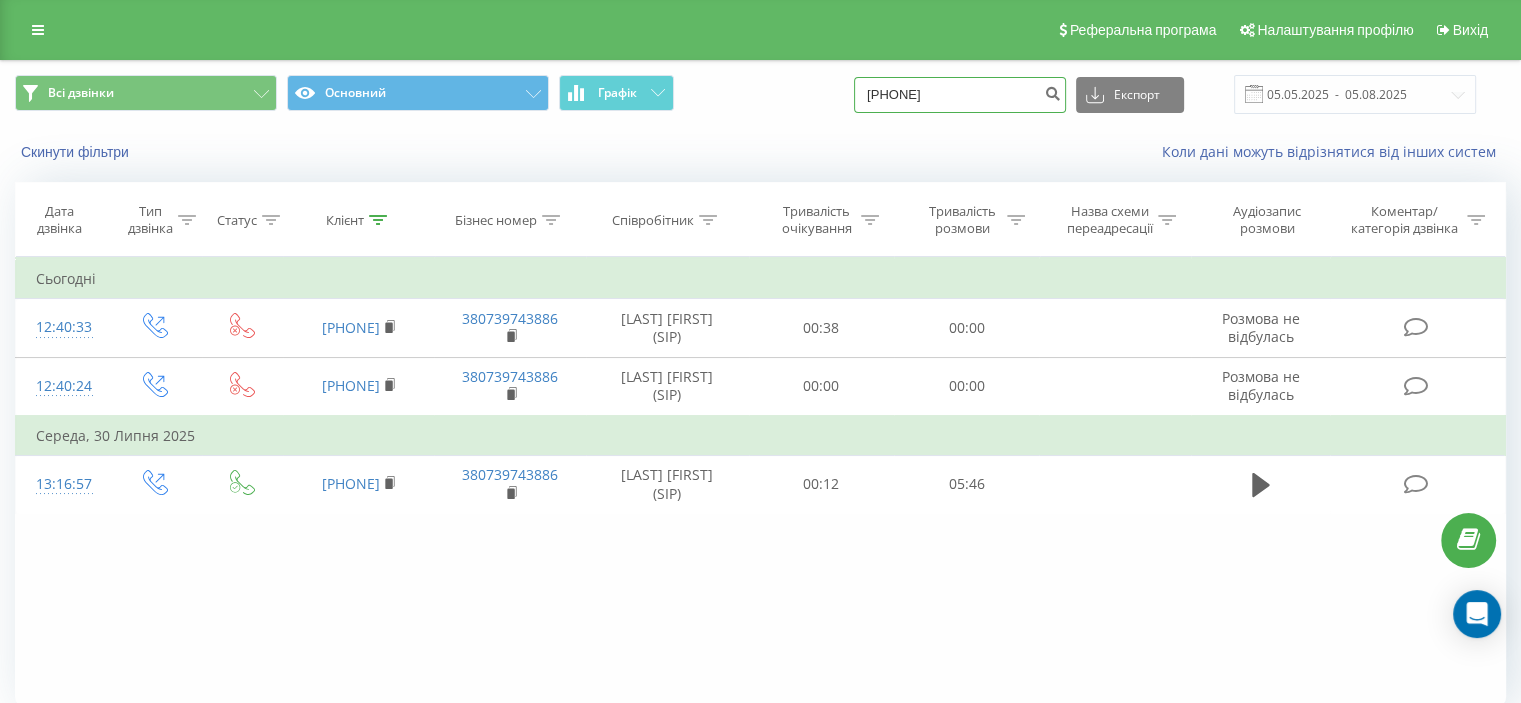 click on "[PHONE]" at bounding box center (960, 95) 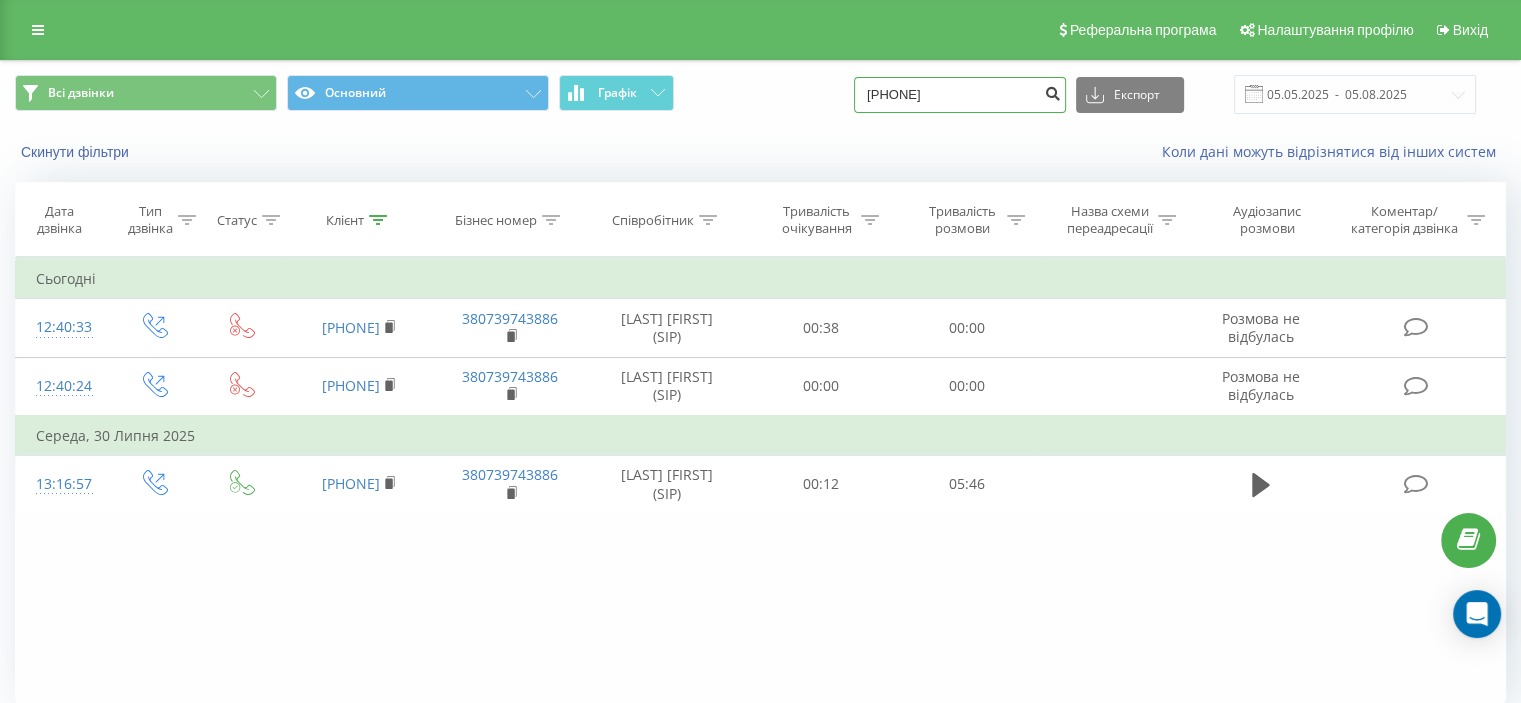type on "0675427166" 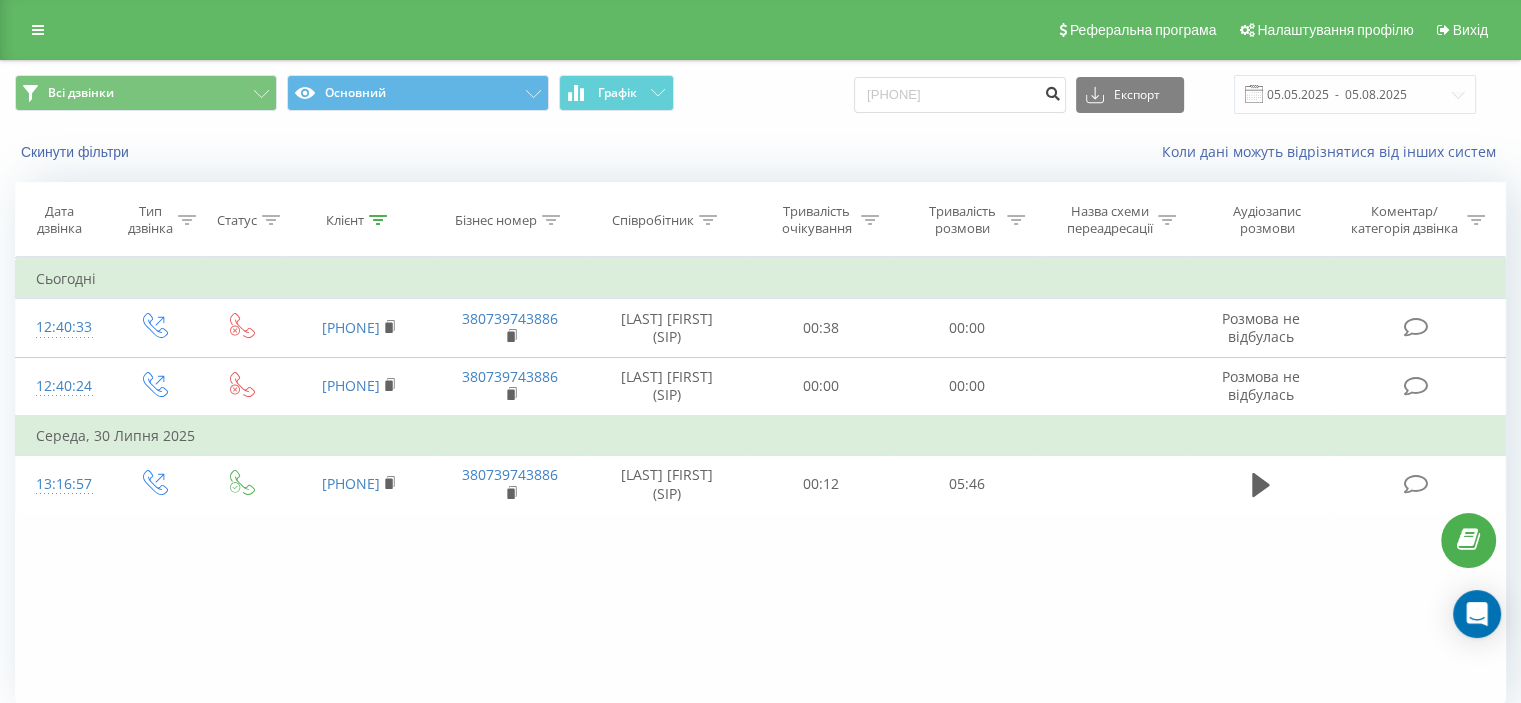 click at bounding box center (1052, 91) 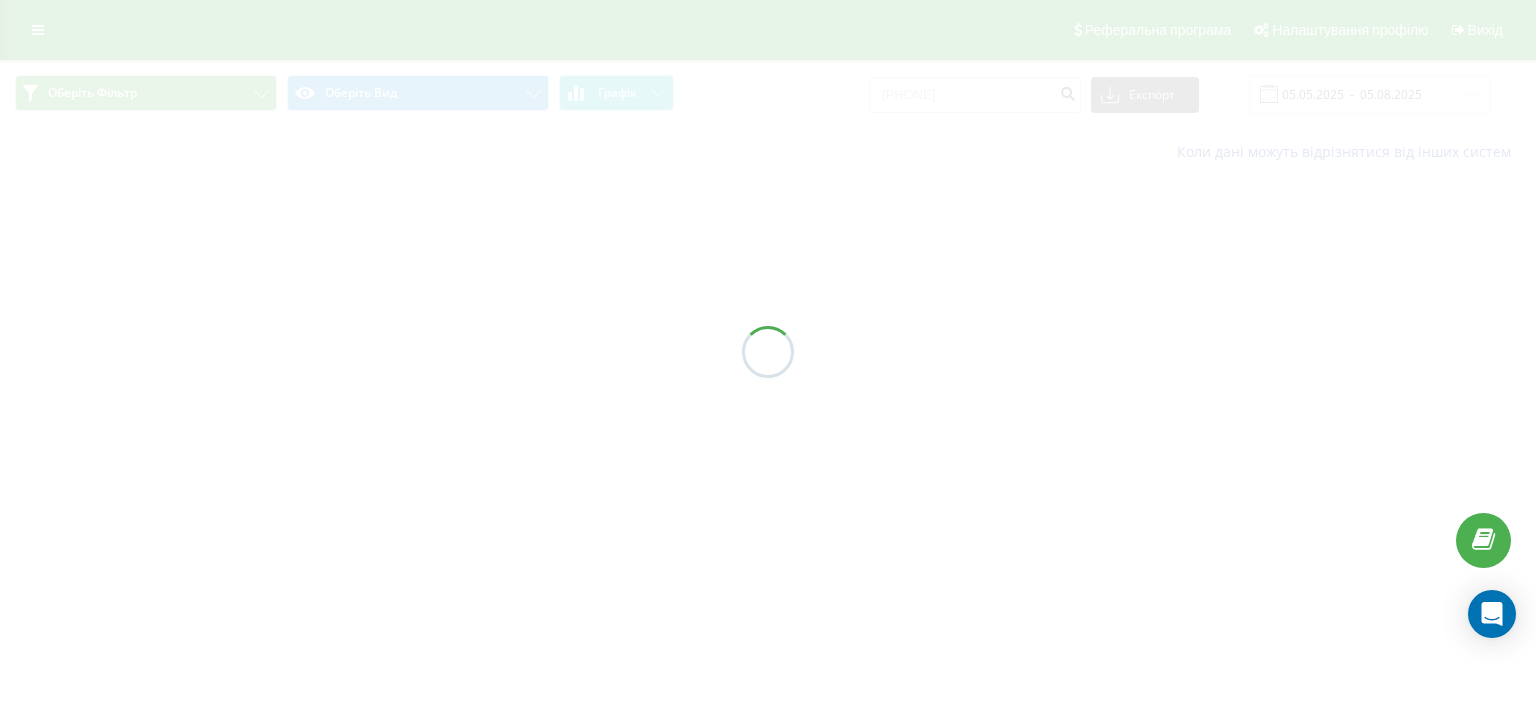 scroll, scrollTop: 0, scrollLeft: 0, axis: both 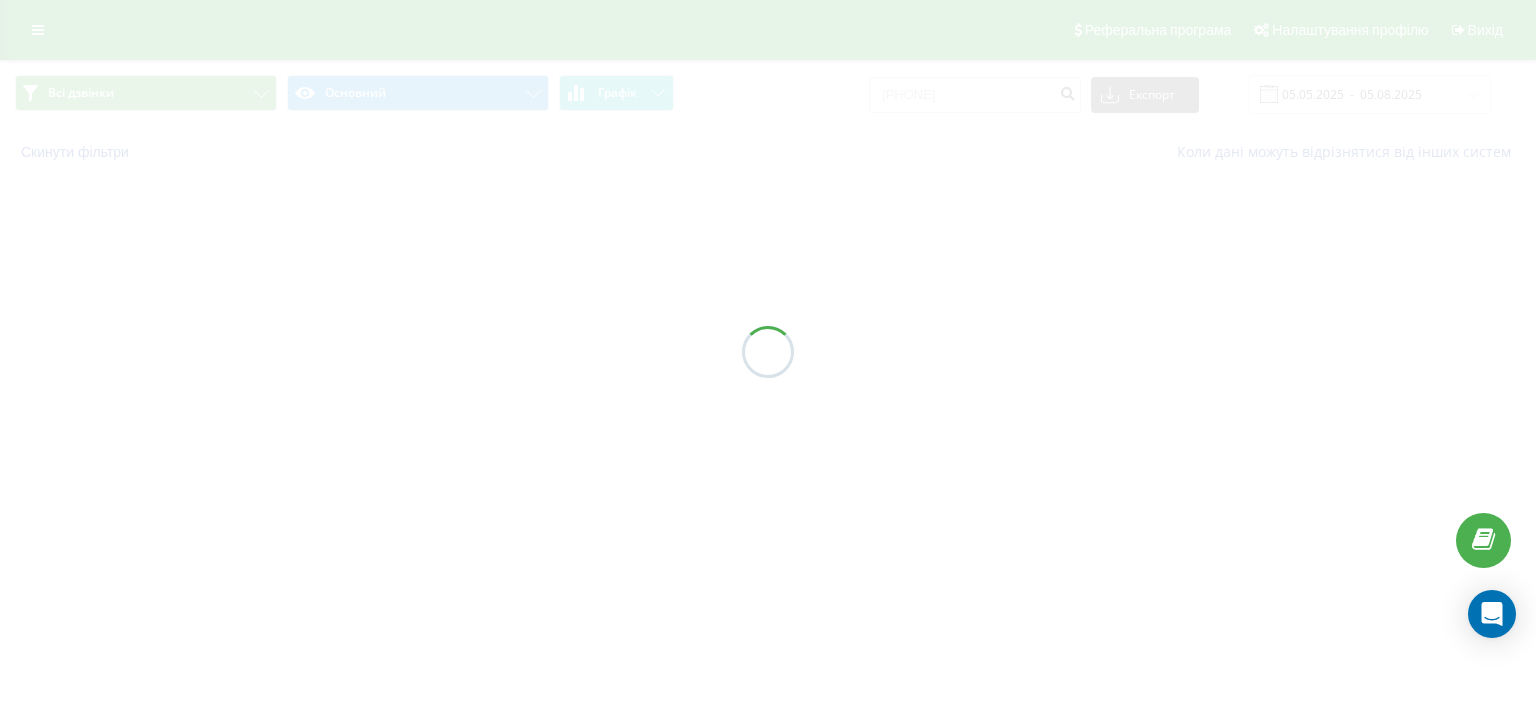 click at bounding box center (768, 351) 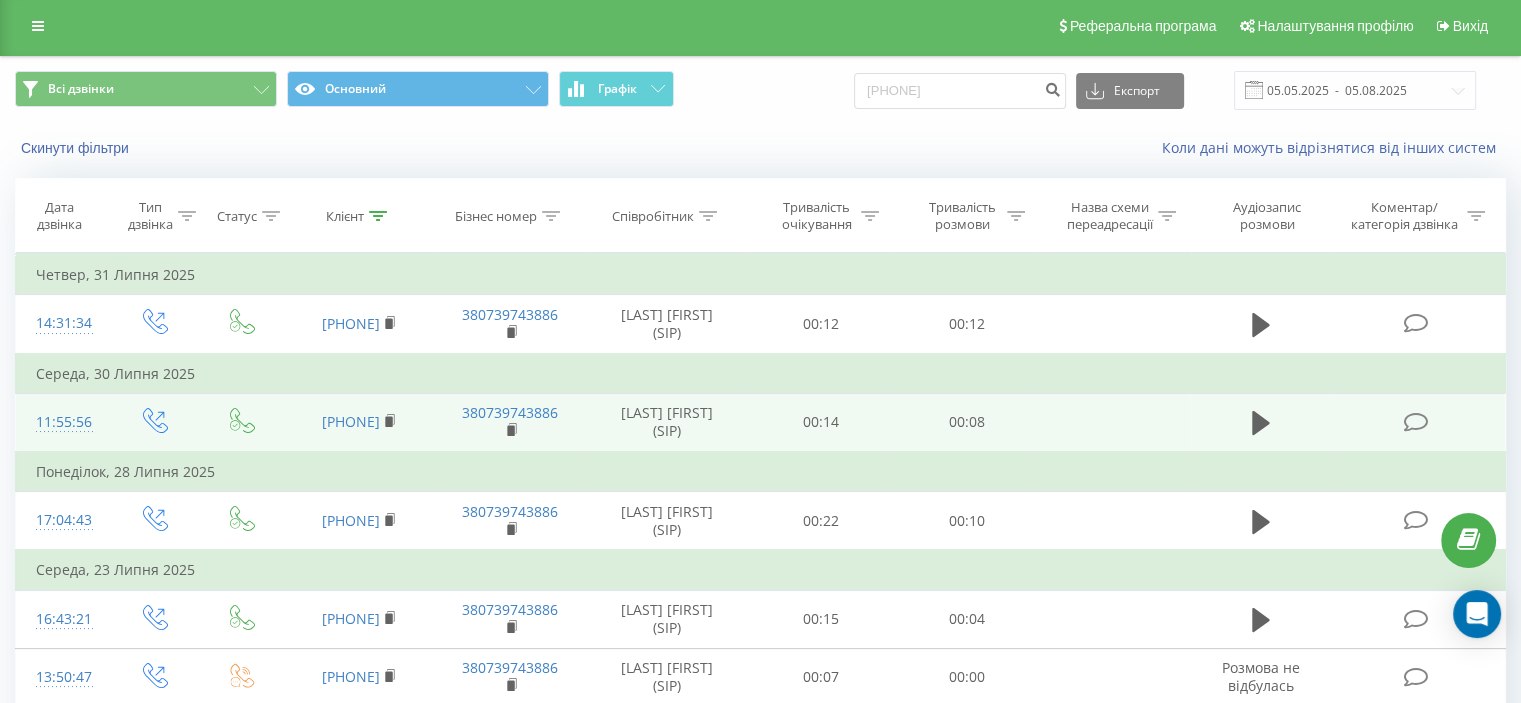 scroll, scrollTop: 0, scrollLeft: 0, axis: both 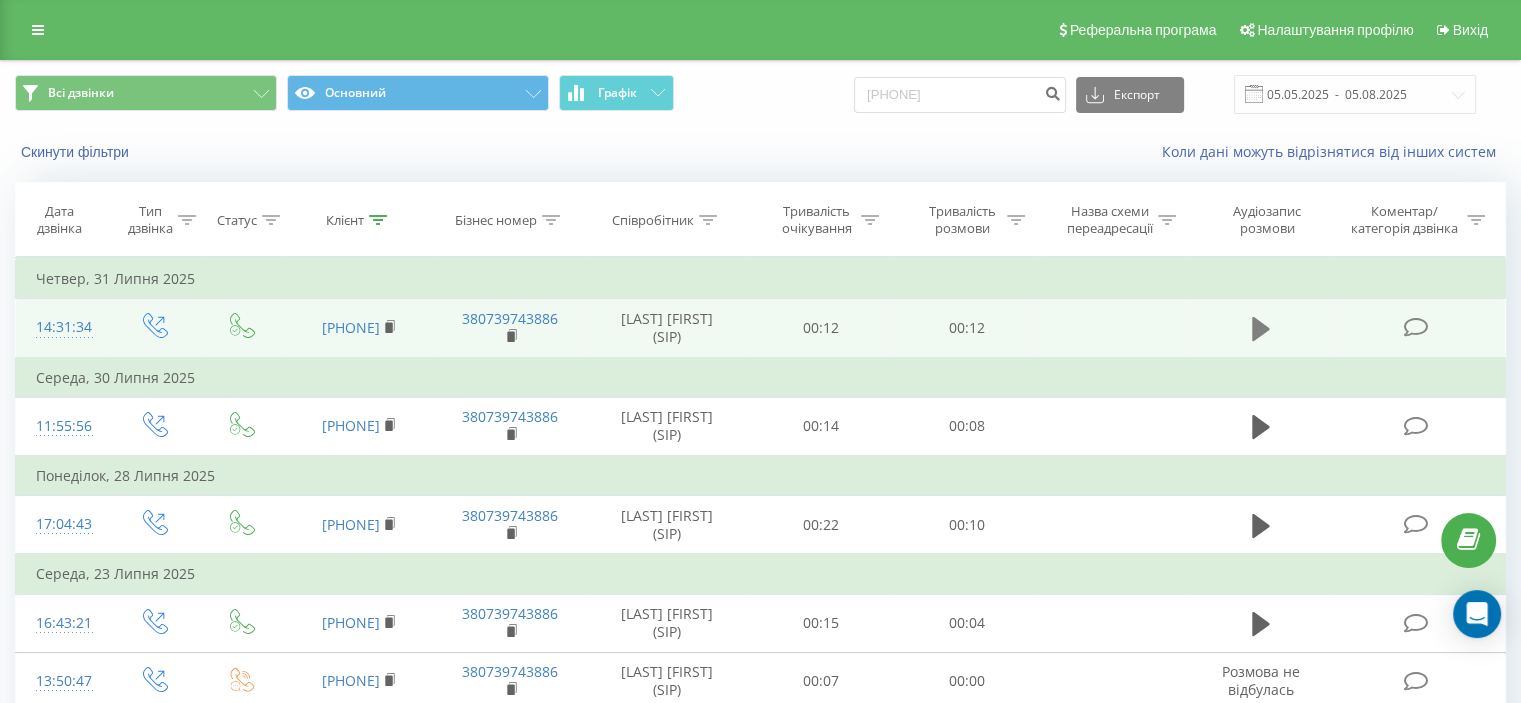 click 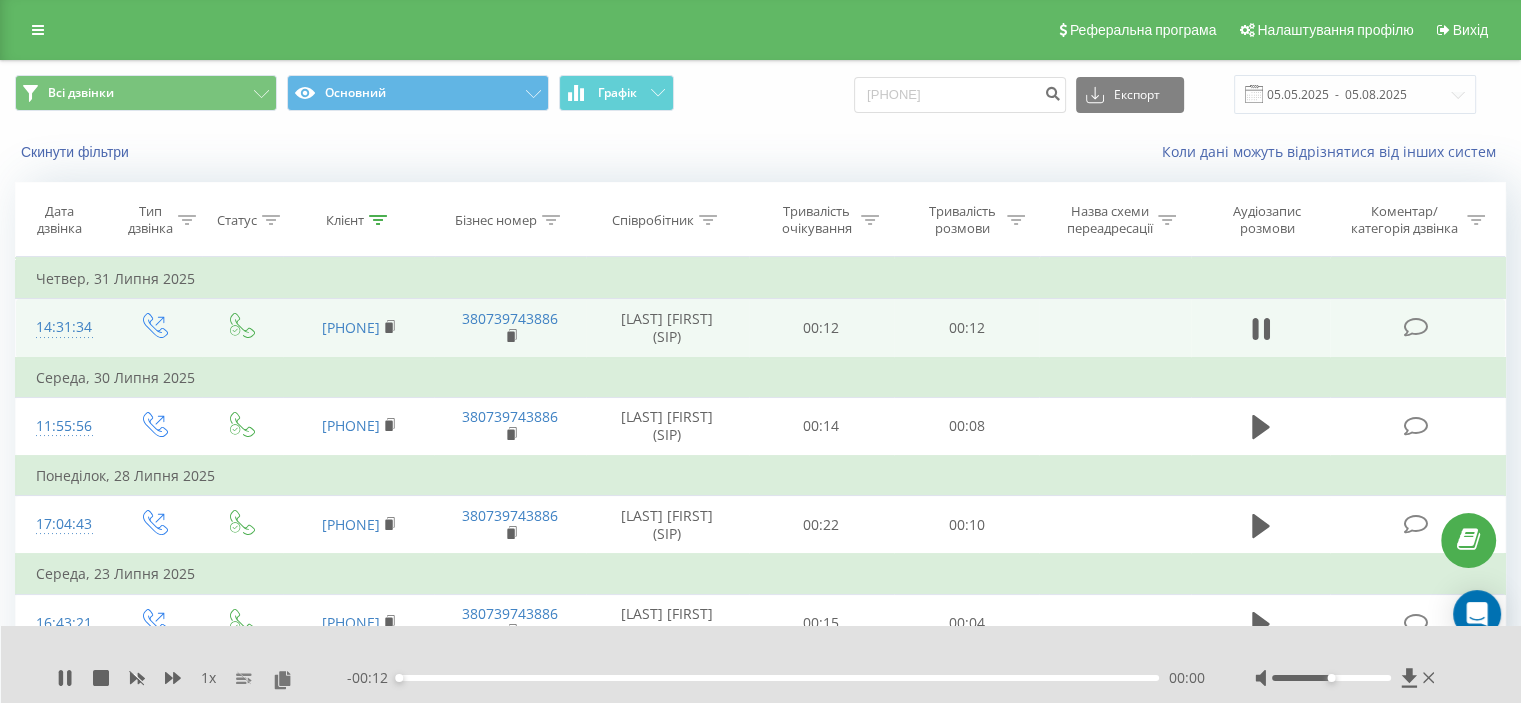 click at bounding box center [1331, 678] 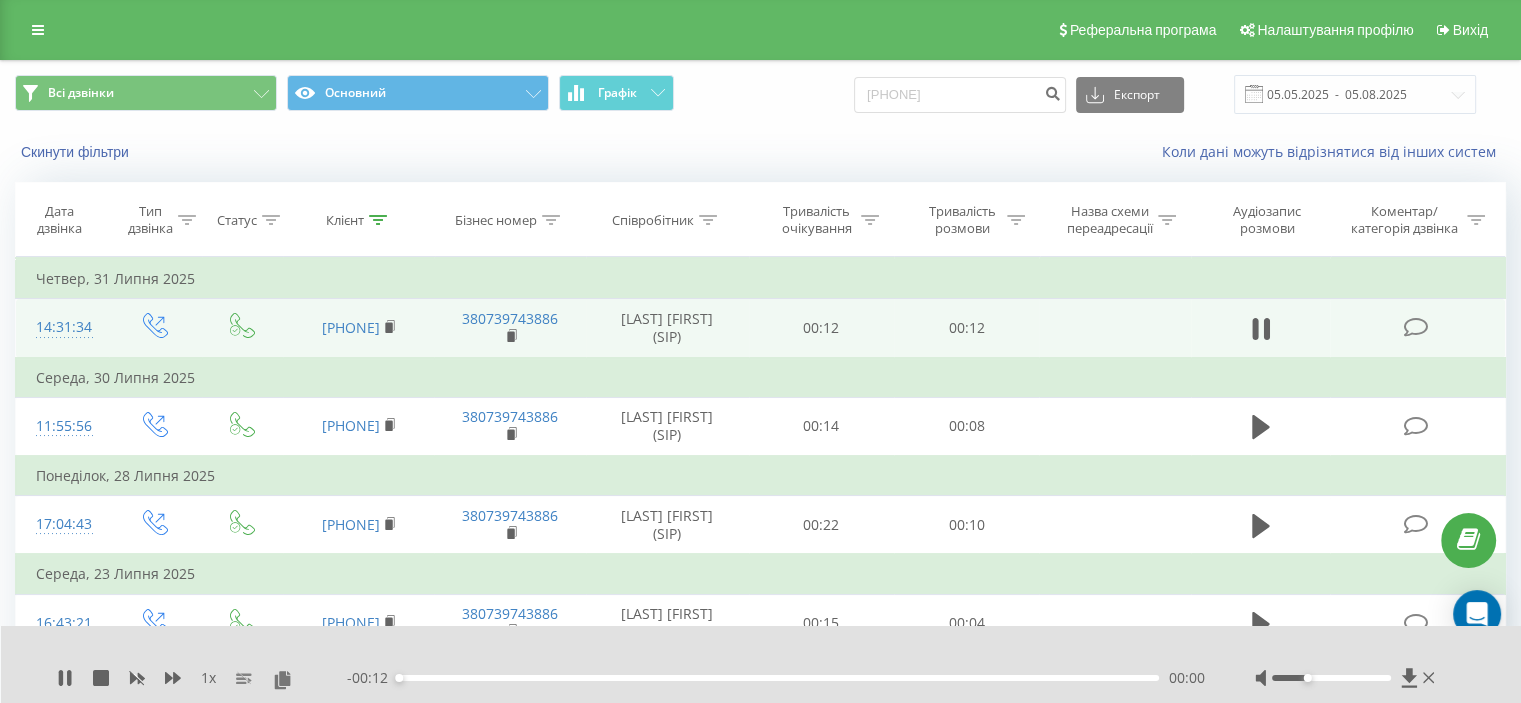 click at bounding box center [1331, 678] 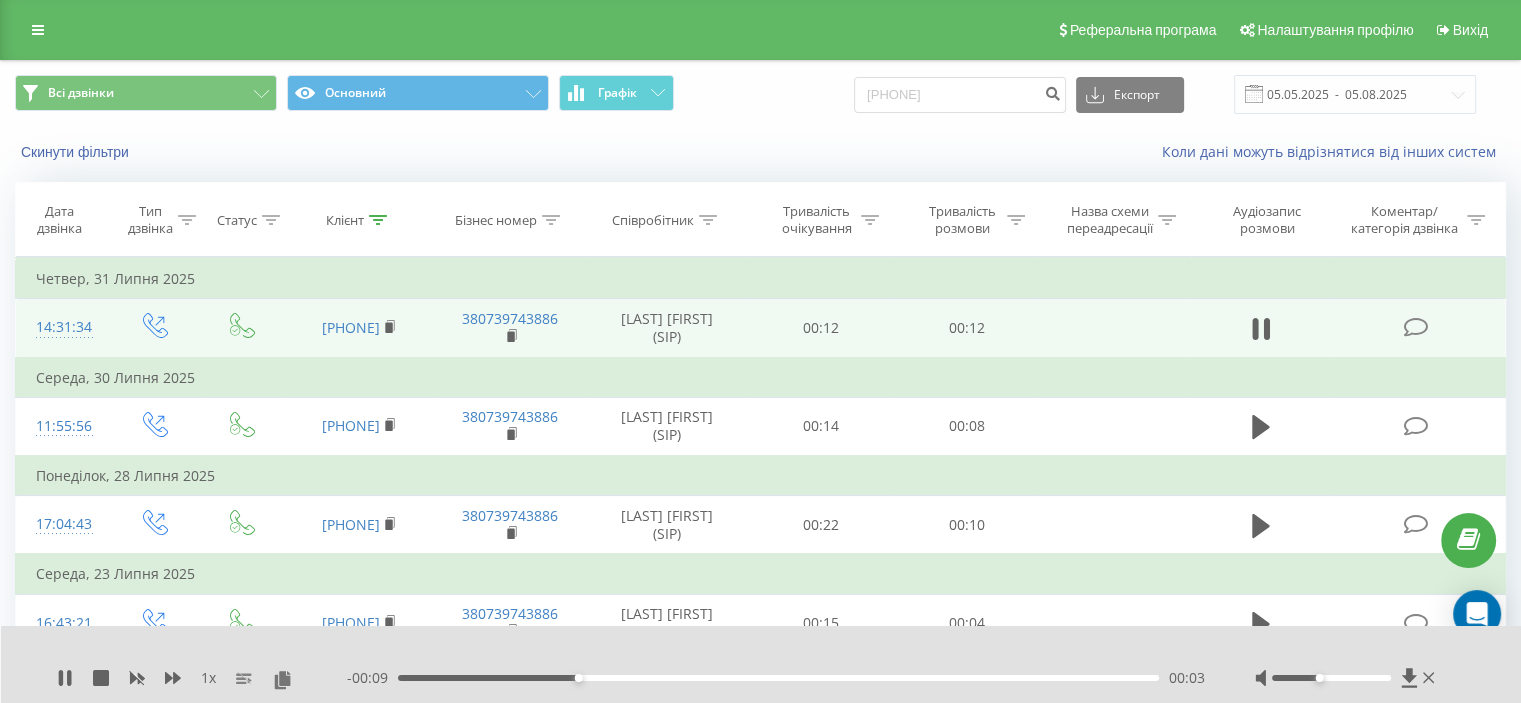 click at bounding box center [1331, 678] 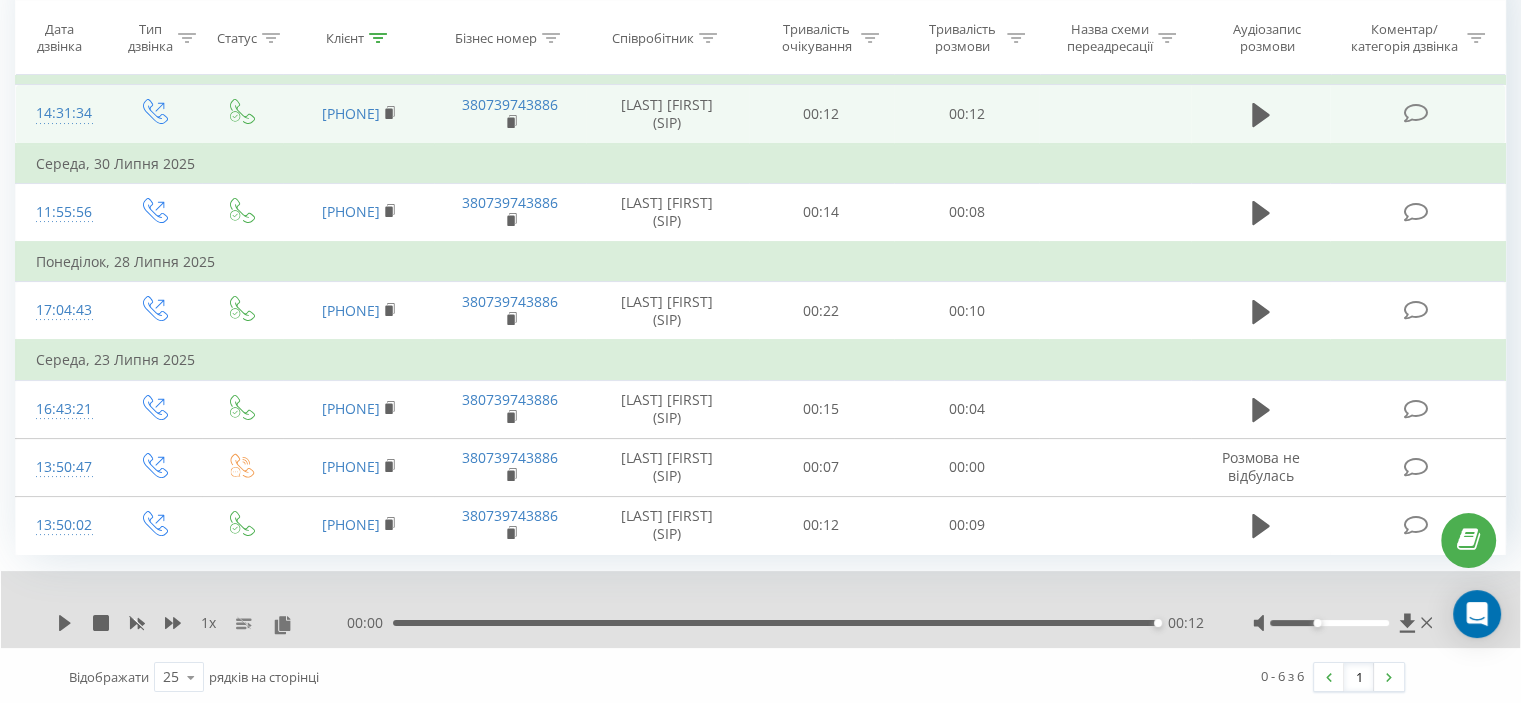 scroll, scrollTop: 0, scrollLeft: 0, axis: both 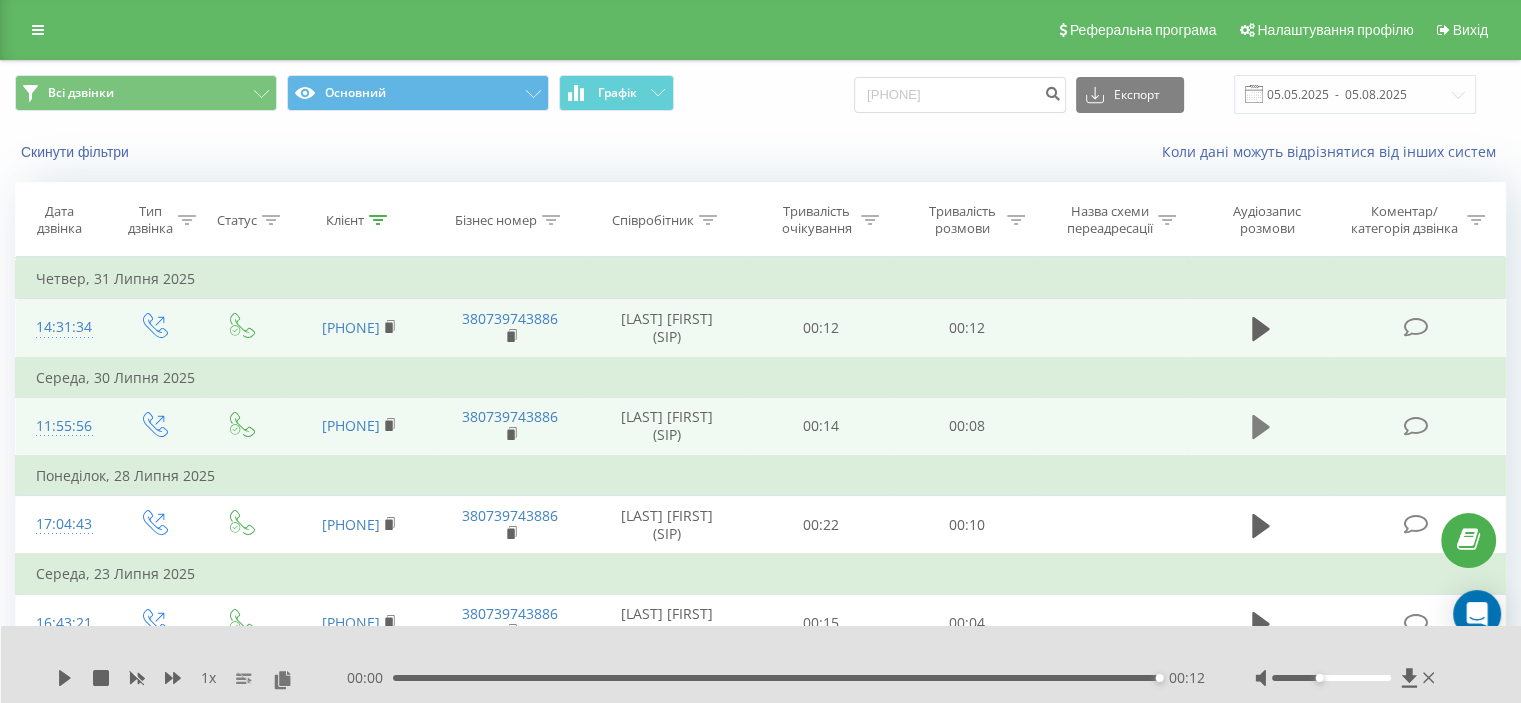 click 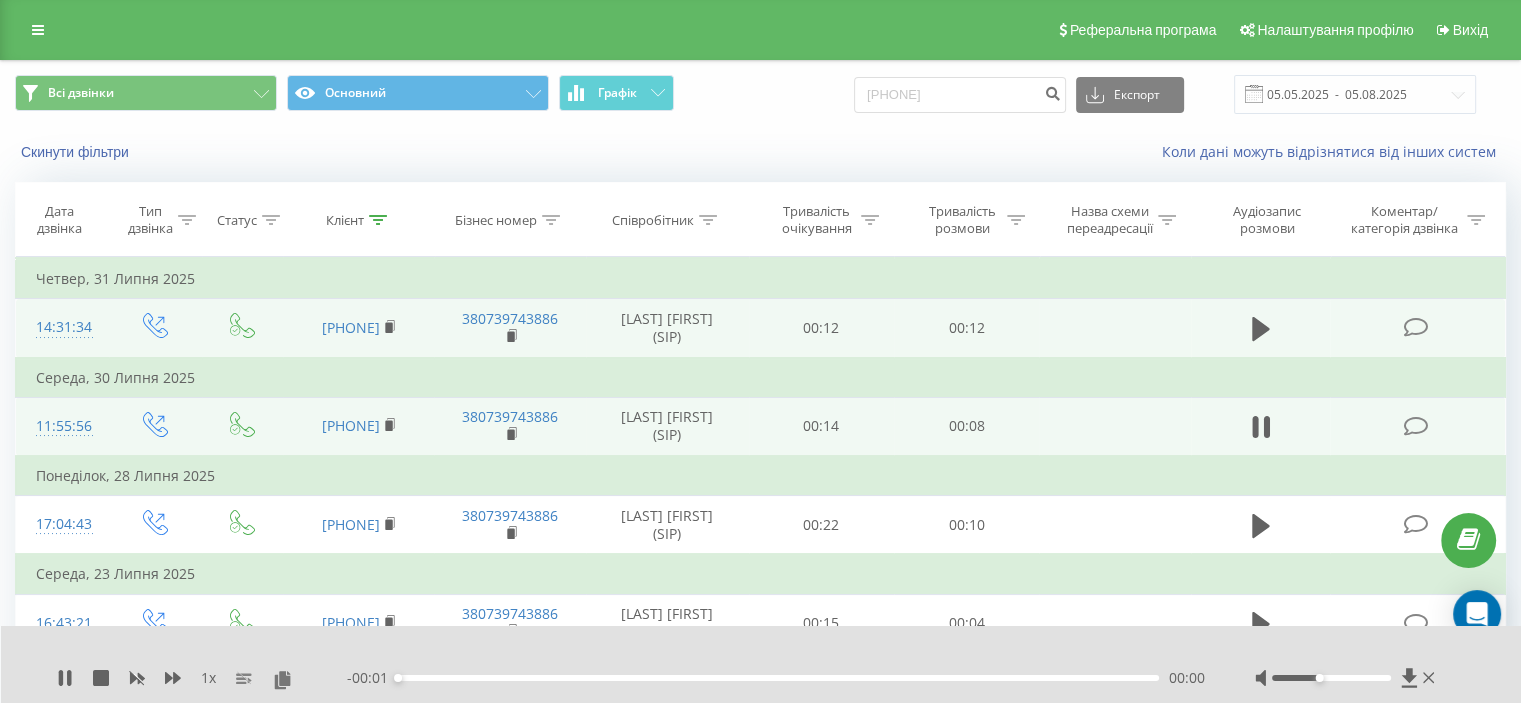drag, startPoint x: 400, startPoint y: 683, endPoint x: 562, endPoint y: 687, distance: 162.04938 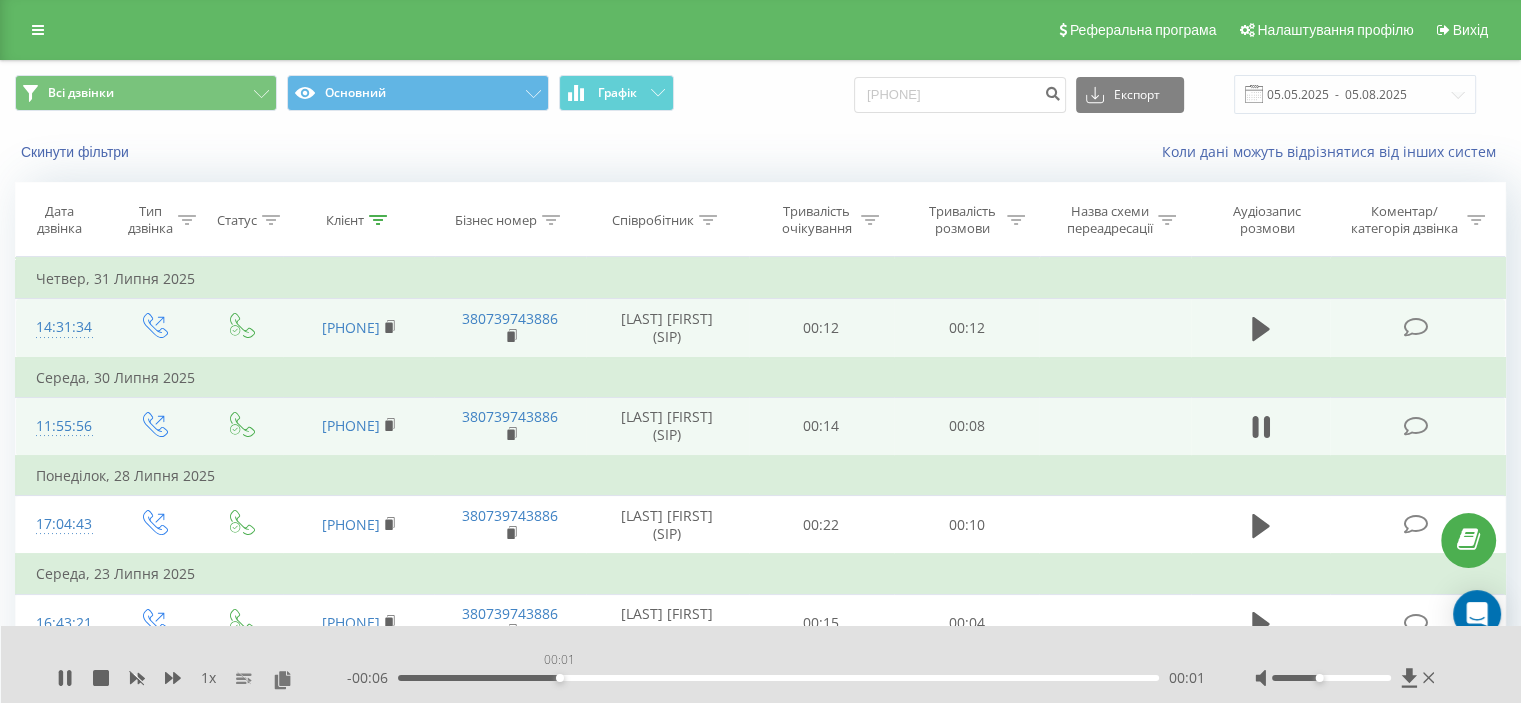 drag, startPoint x: 435, startPoint y: 676, endPoint x: 676, endPoint y: 683, distance: 241.10164 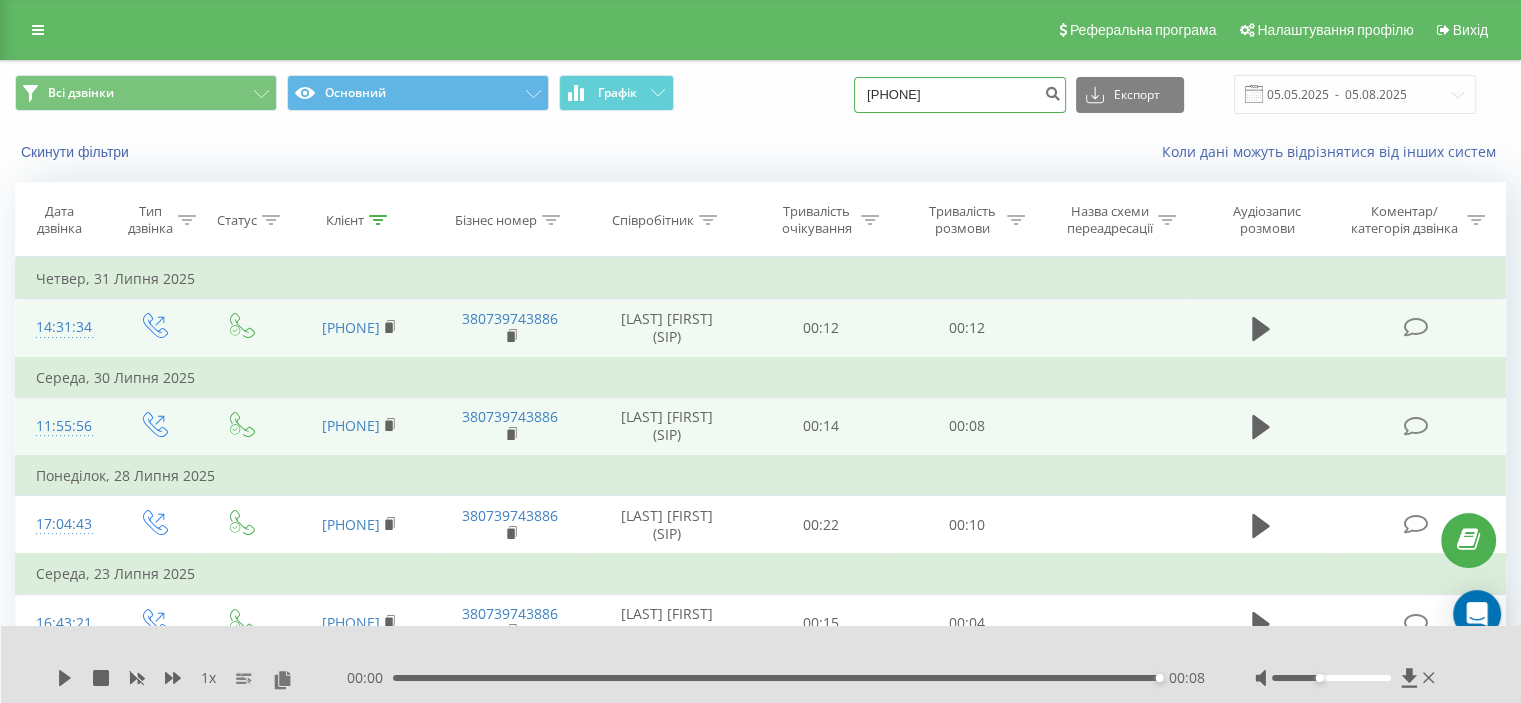 click on "0675427166" at bounding box center [960, 95] 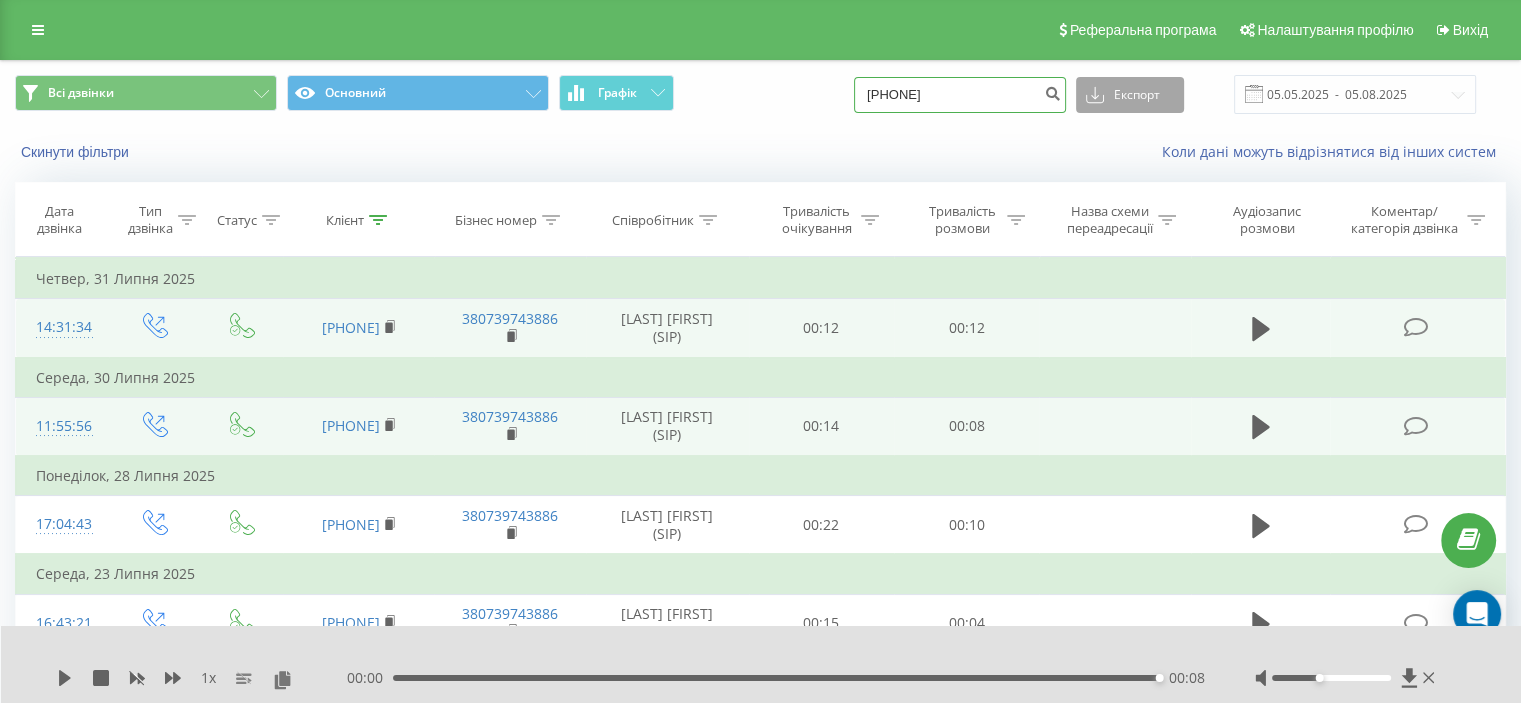 paste on "85839000" 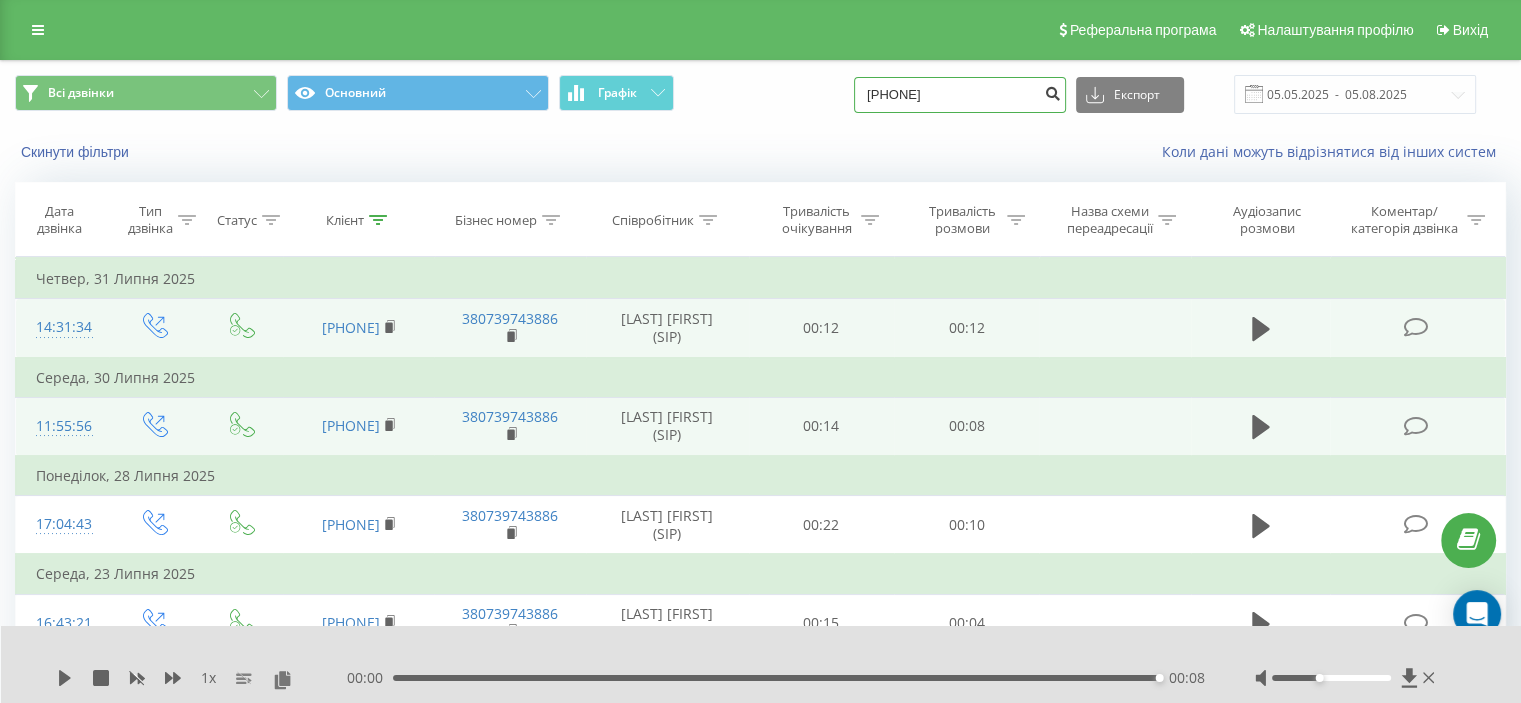 type on "0685839000" 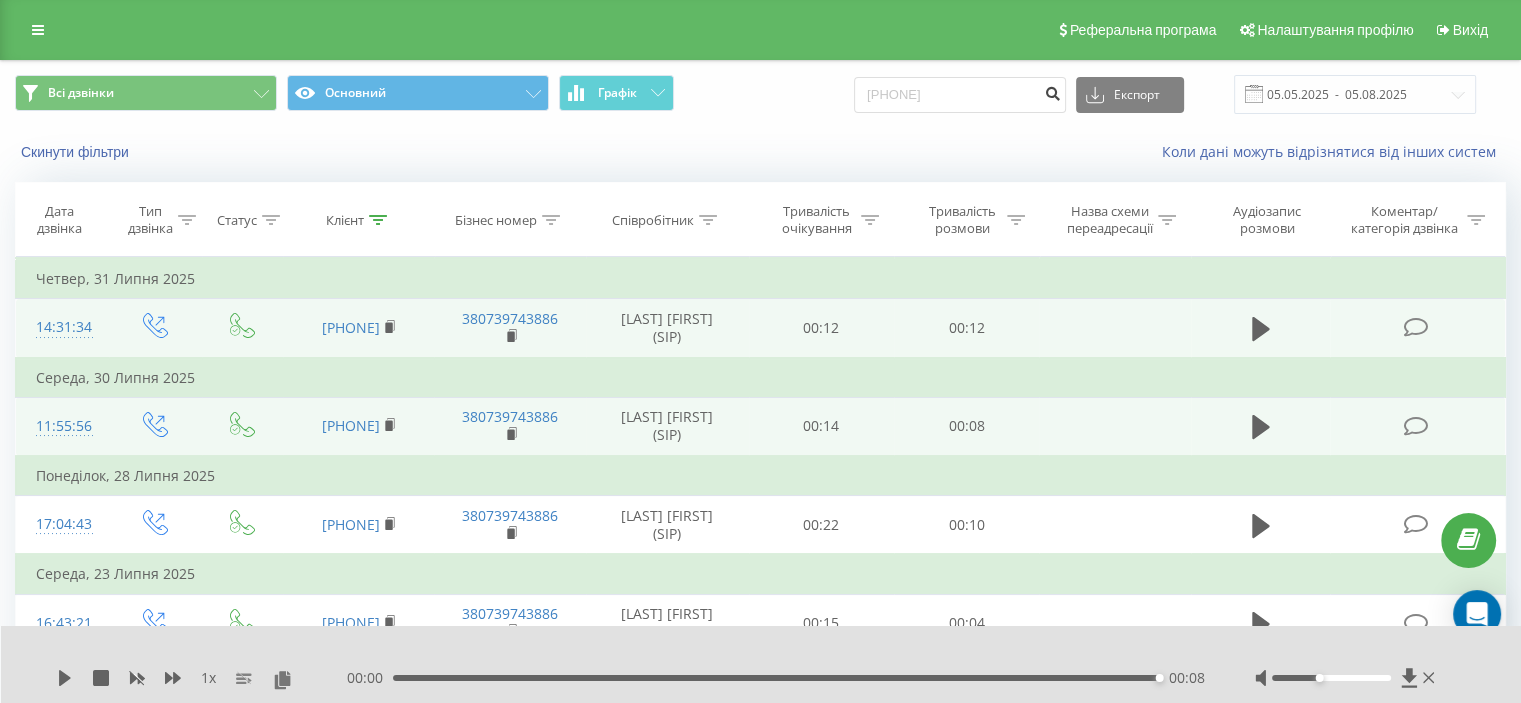 click at bounding box center [1052, 91] 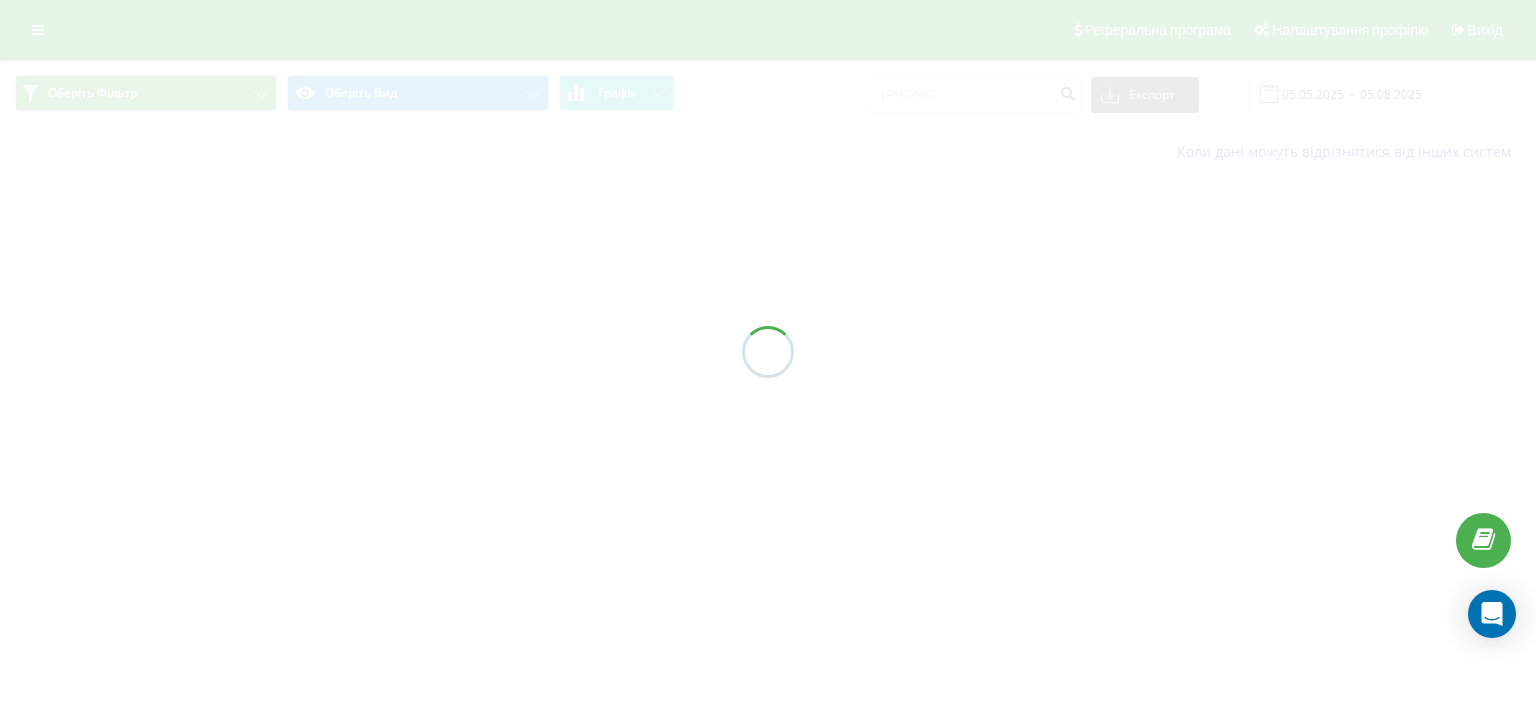 scroll, scrollTop: 0, scrollLeft: 0, axis: both 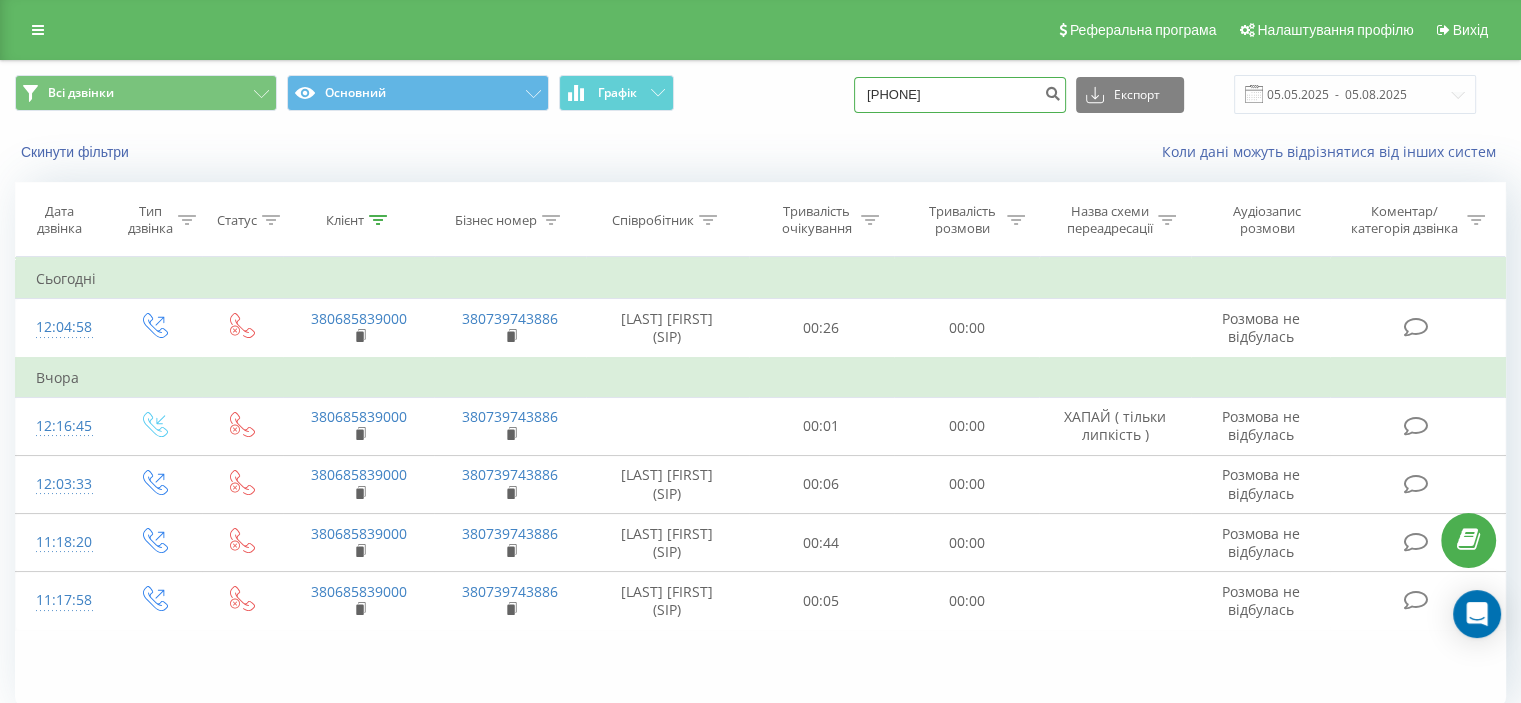 click on "[PHONE]" at bounding box center [960, 95] 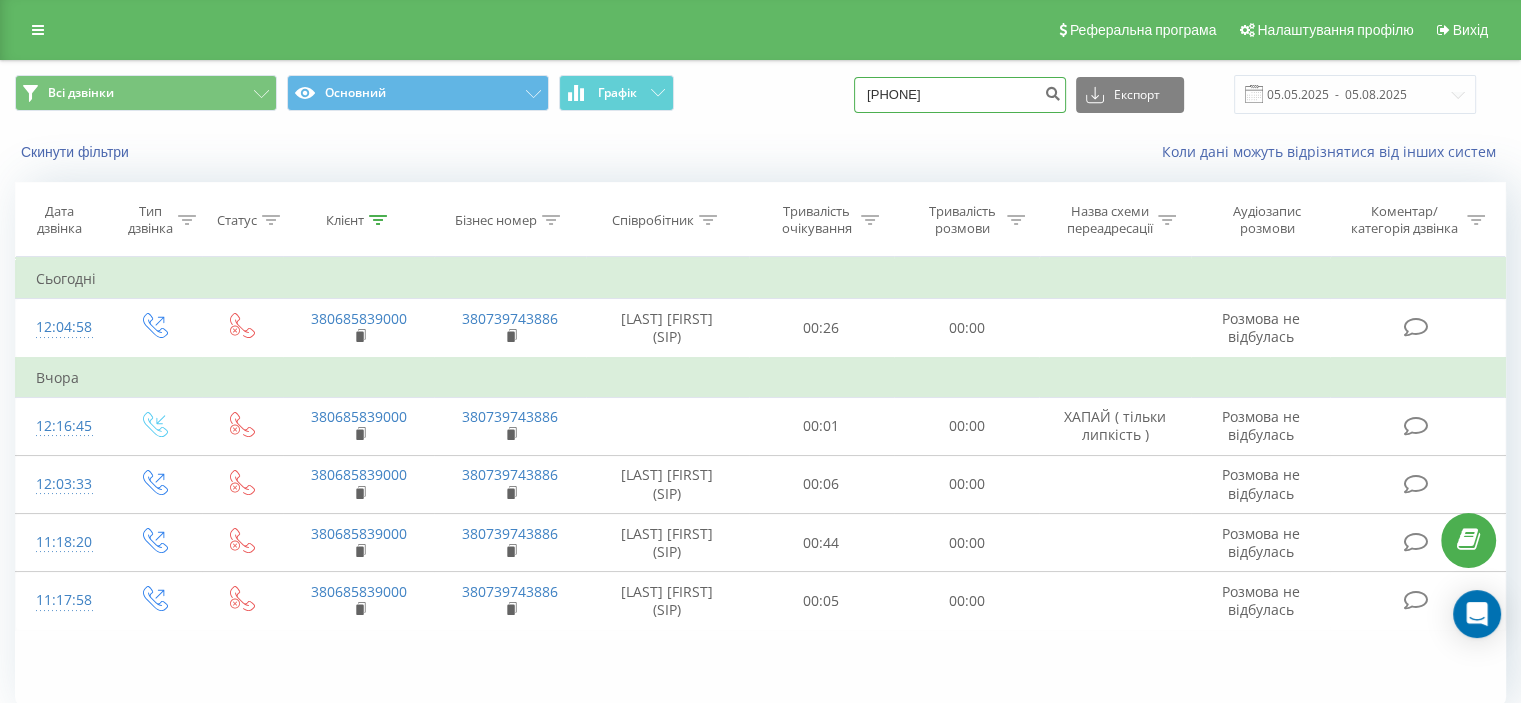 type on "[PHONE]" 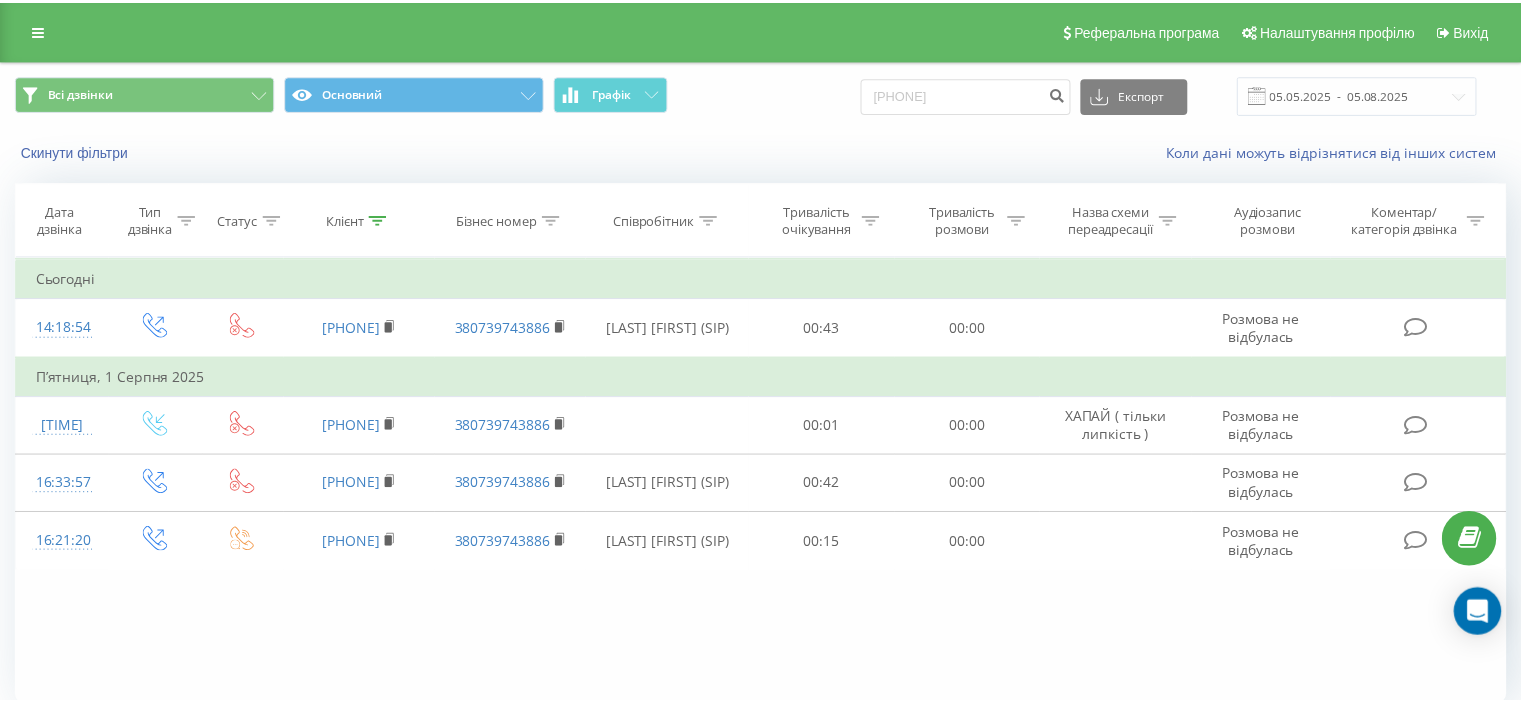 scroll, scrollTop: 0, scrollLeft: 0, axis: both 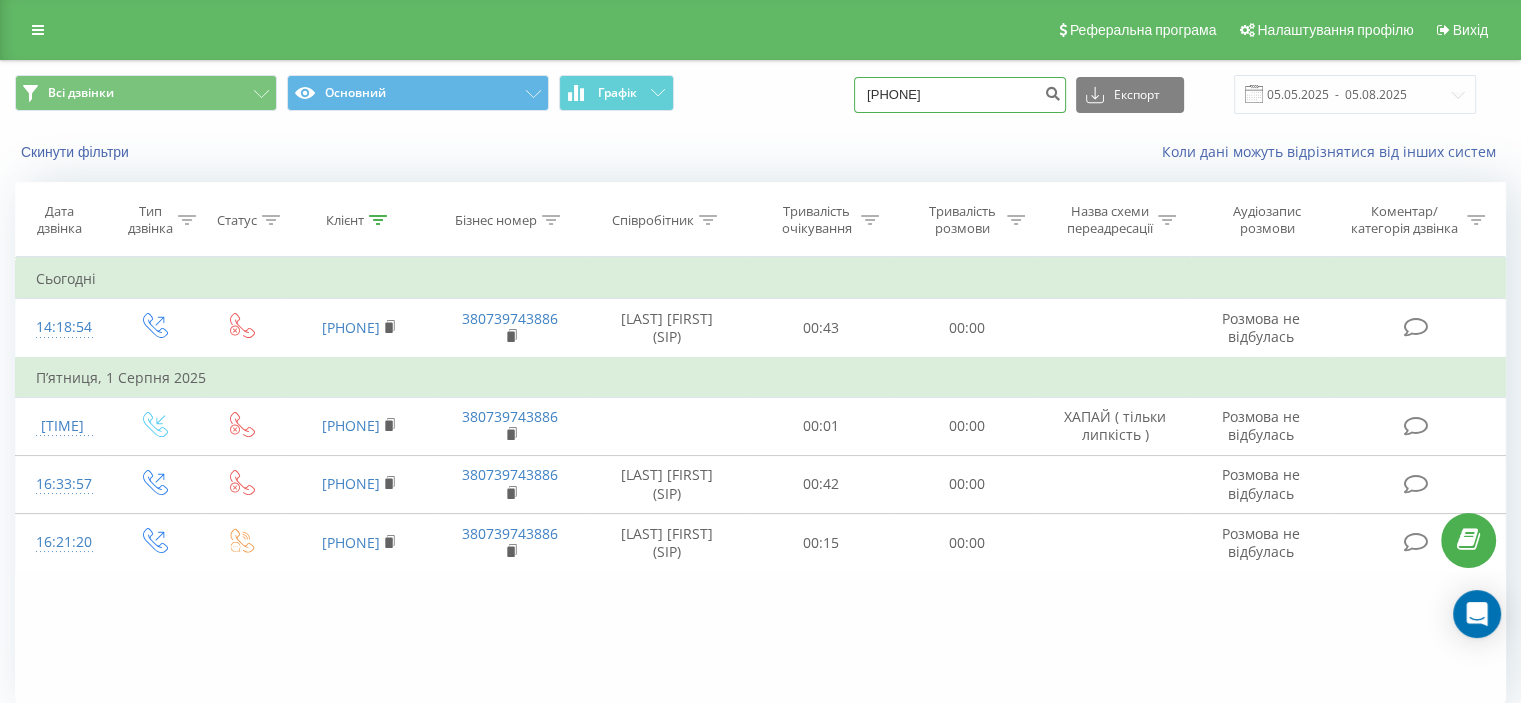 click on "[PHONE]" at bounding box center [960, 95] 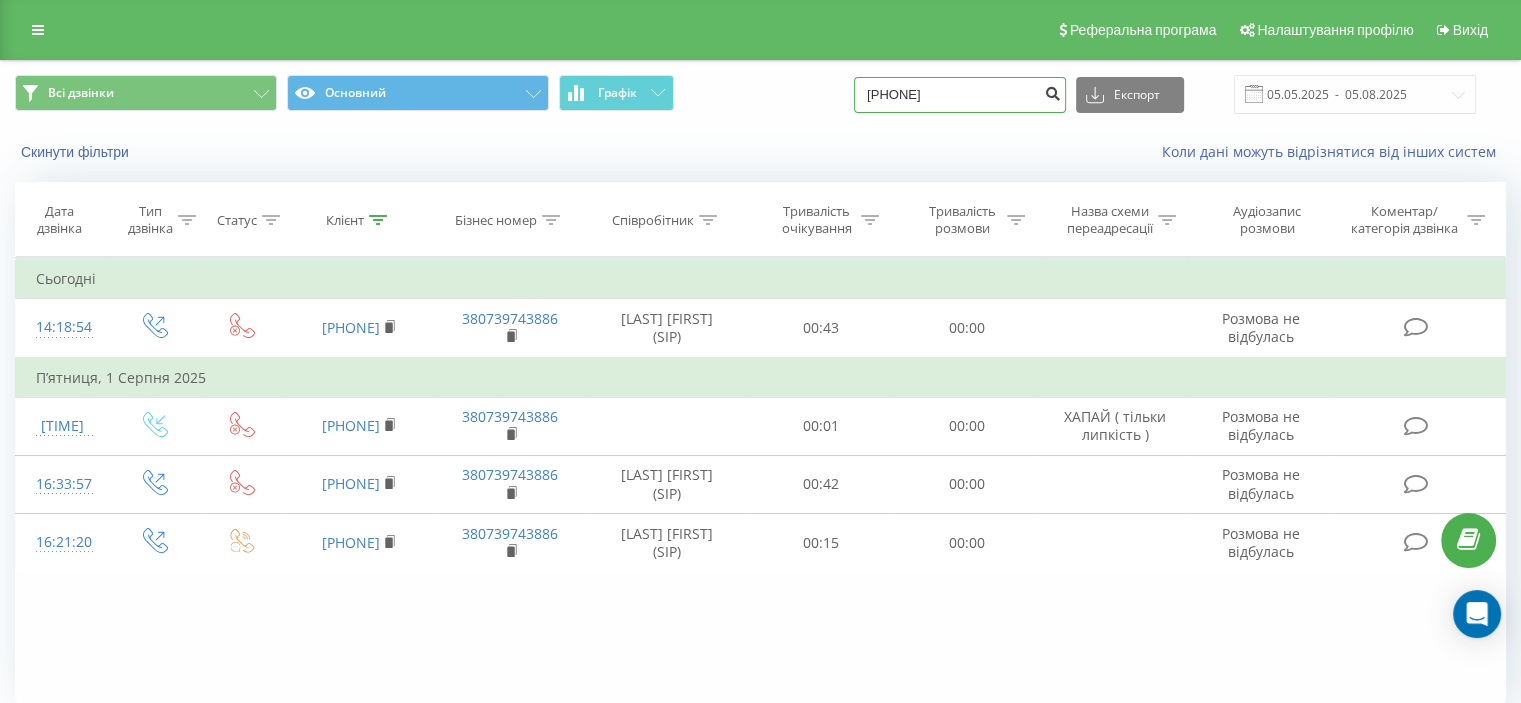 type on "0955109244" 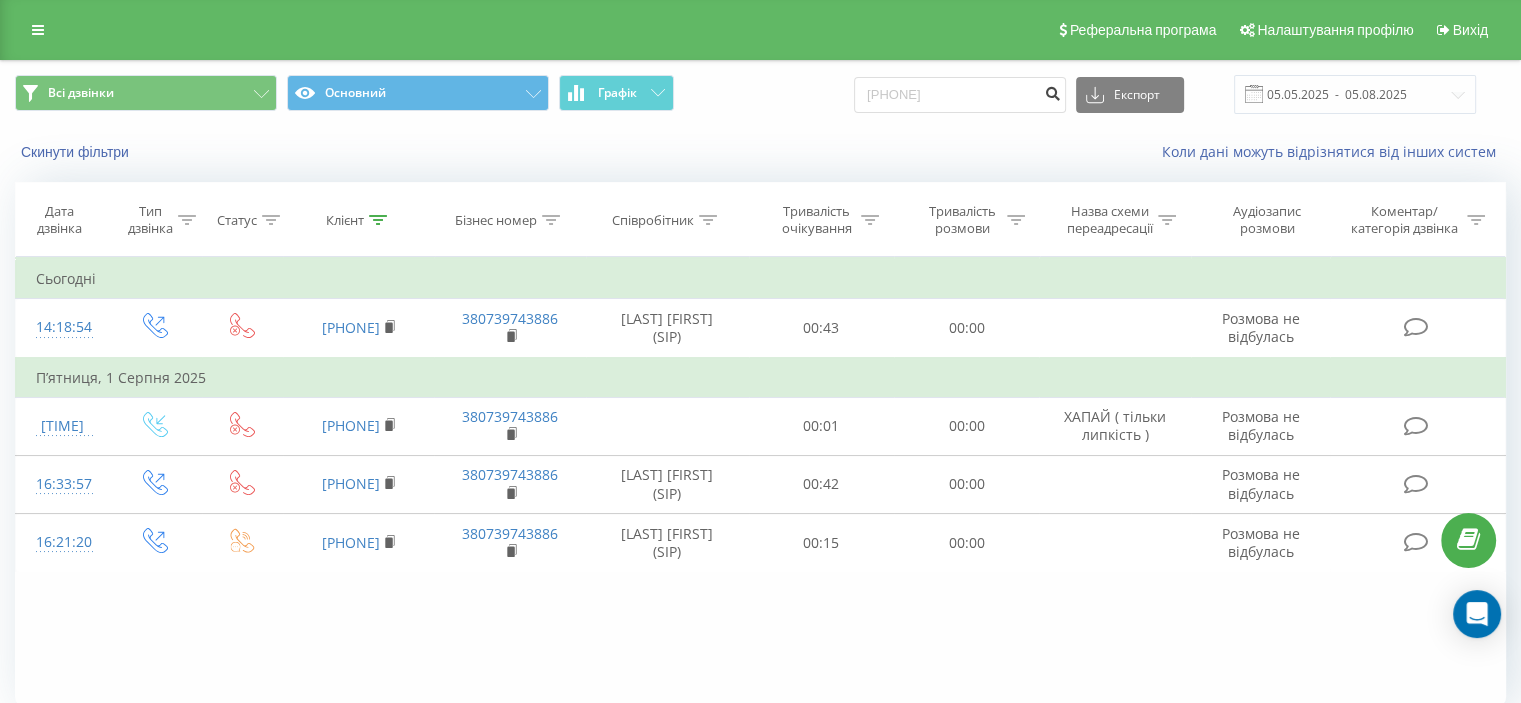 click at bounding box center [1052, 91] 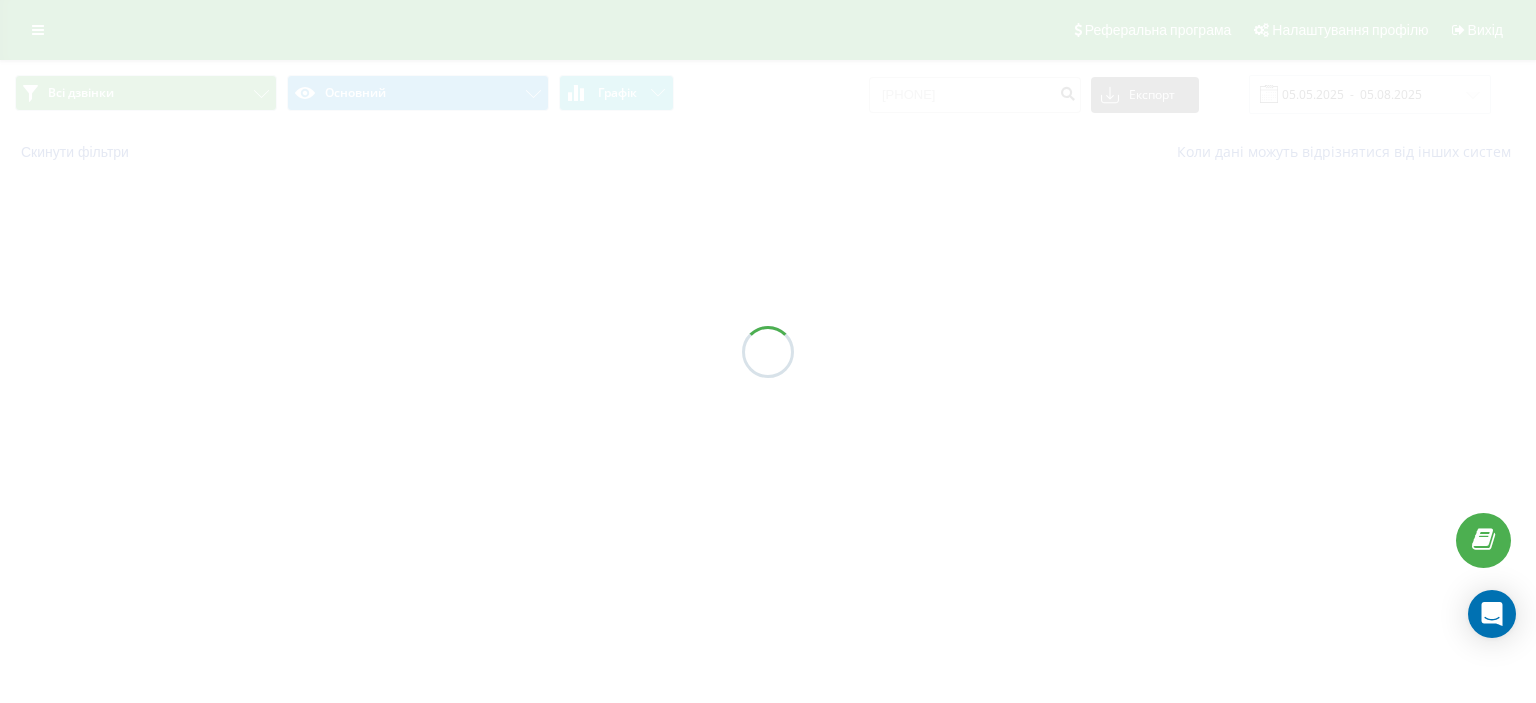 scroll, scrollTop: 0, scrollLeft: 0, axis: both 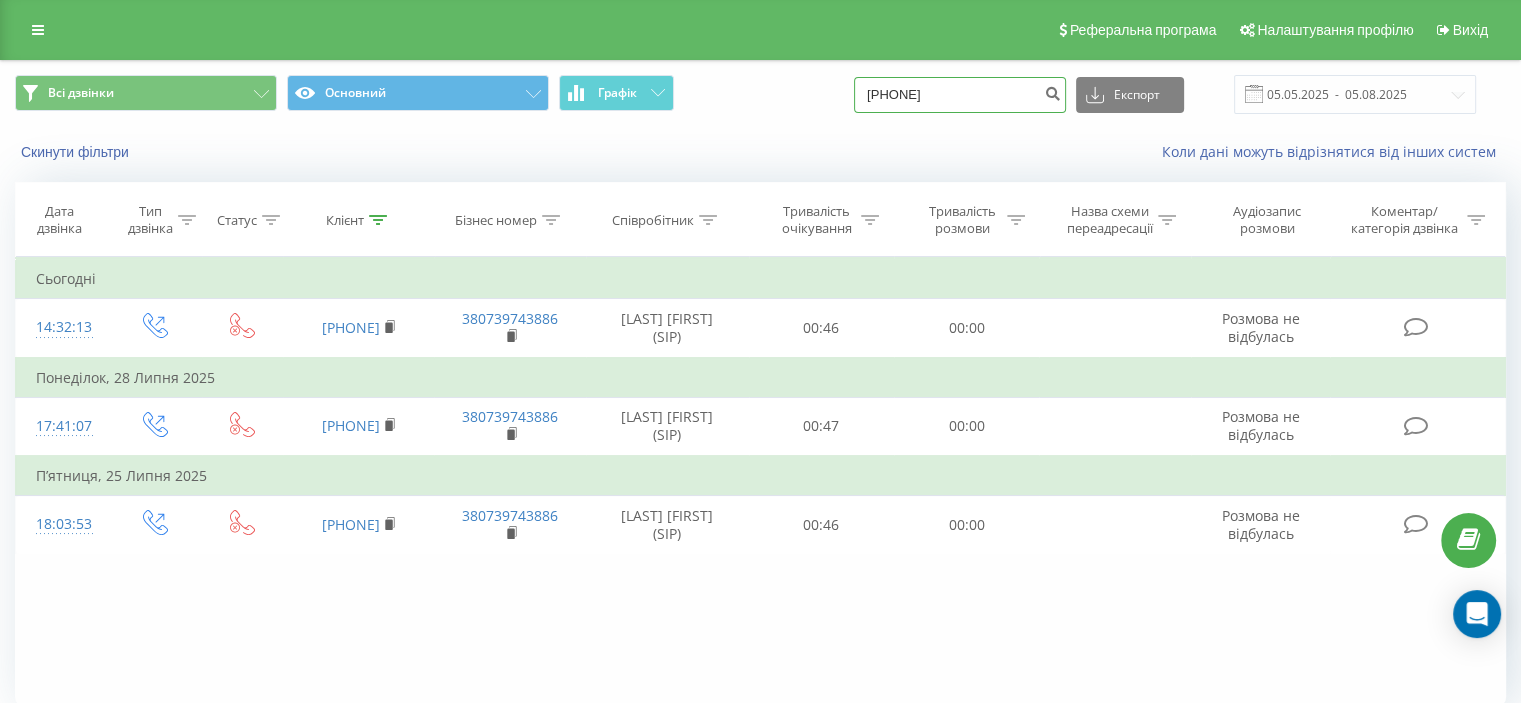click on "[PHONE]" at bounding box center [960, 95] 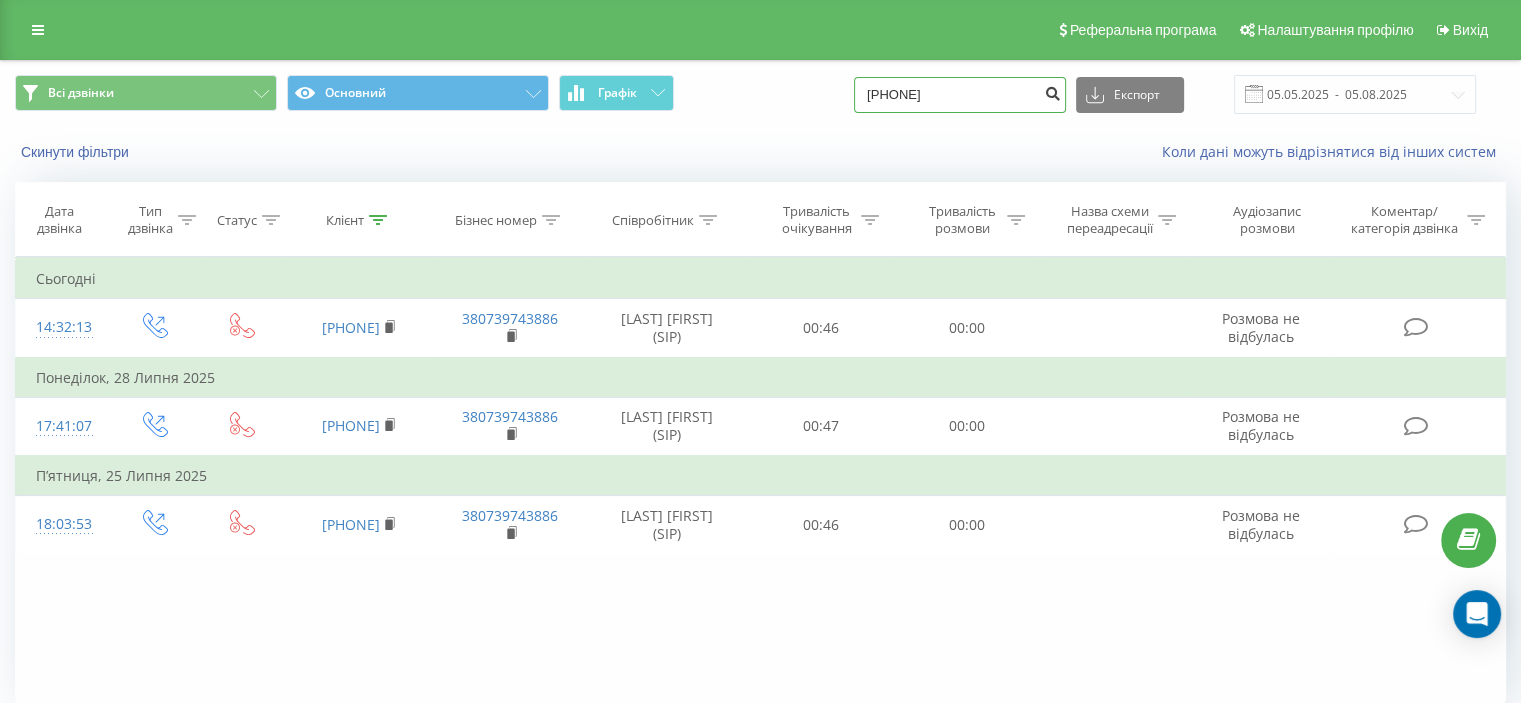 type on "0500346928" 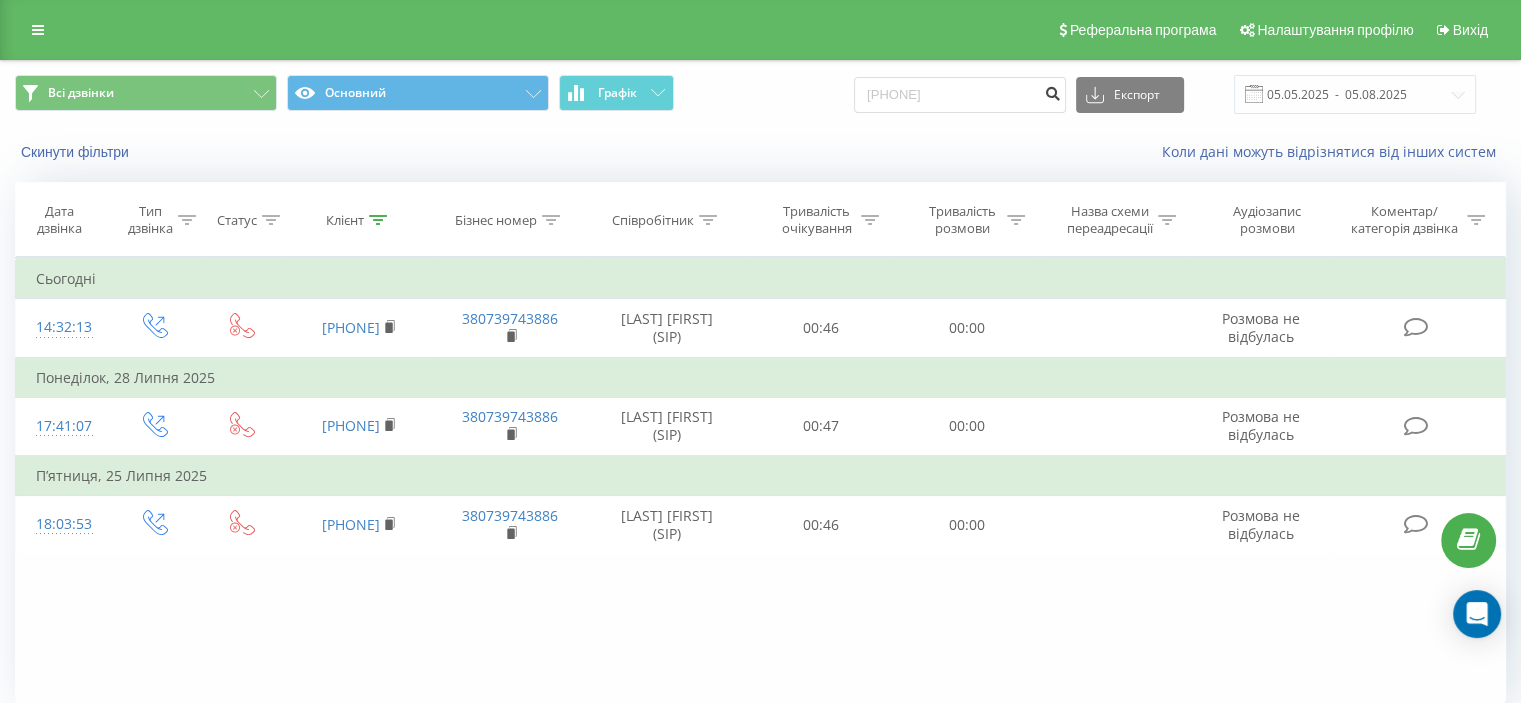 click at bounding box center (1052, 91) 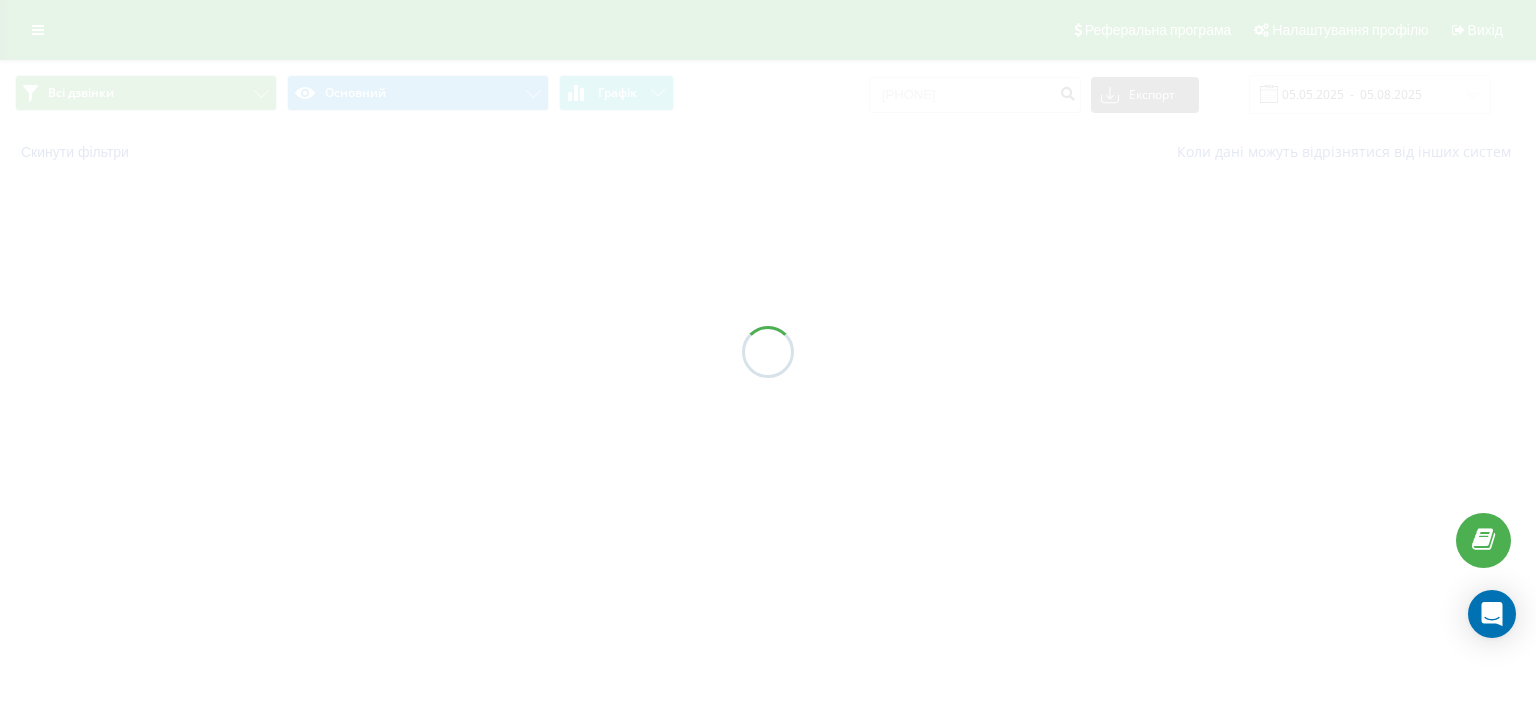 scroll, scrollTop: 0, scrollLeft: 0, axis: both 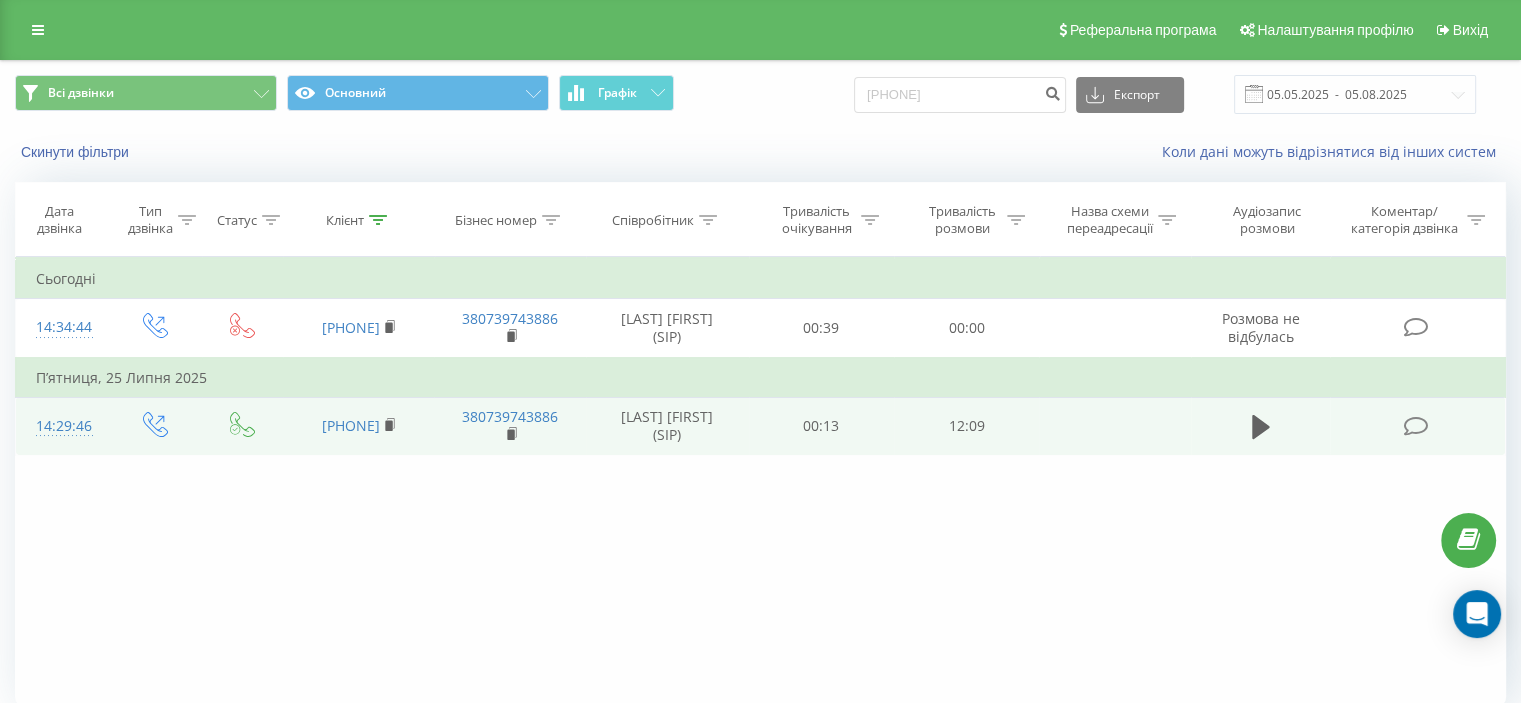 click 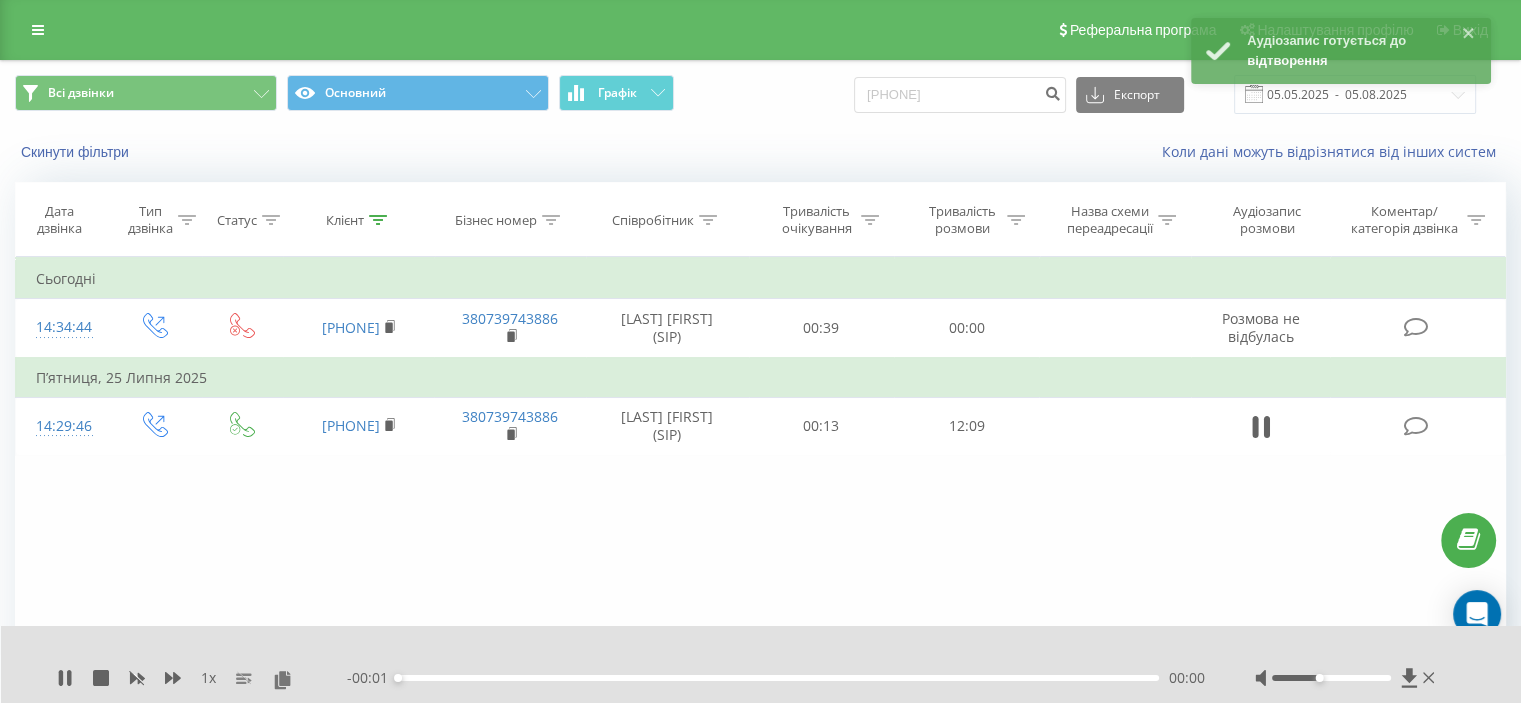 click at bounding box center [1347, 678] 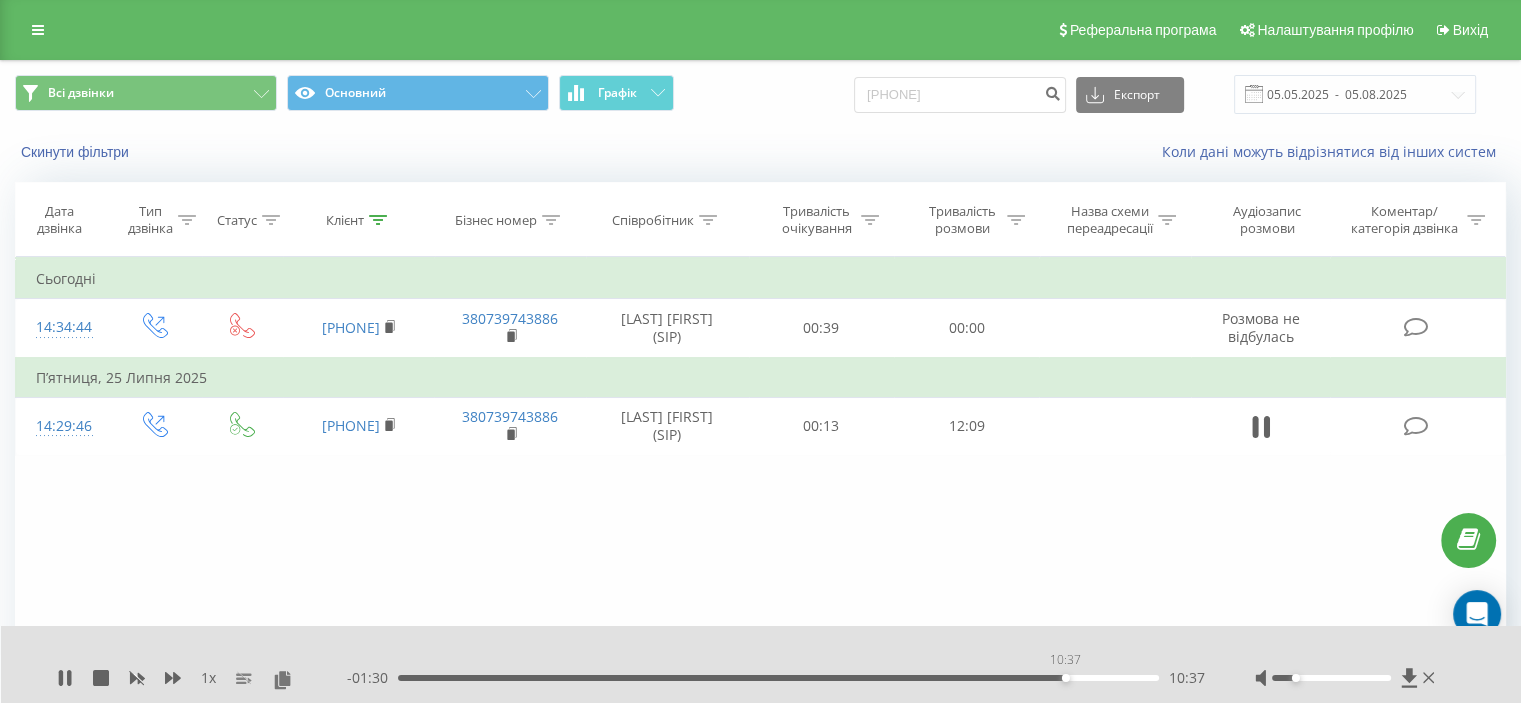 drag, startPoint x: 412, startPoint y: 675, endPoint x: 1071, endPoint y: 673, distance: 659.00305 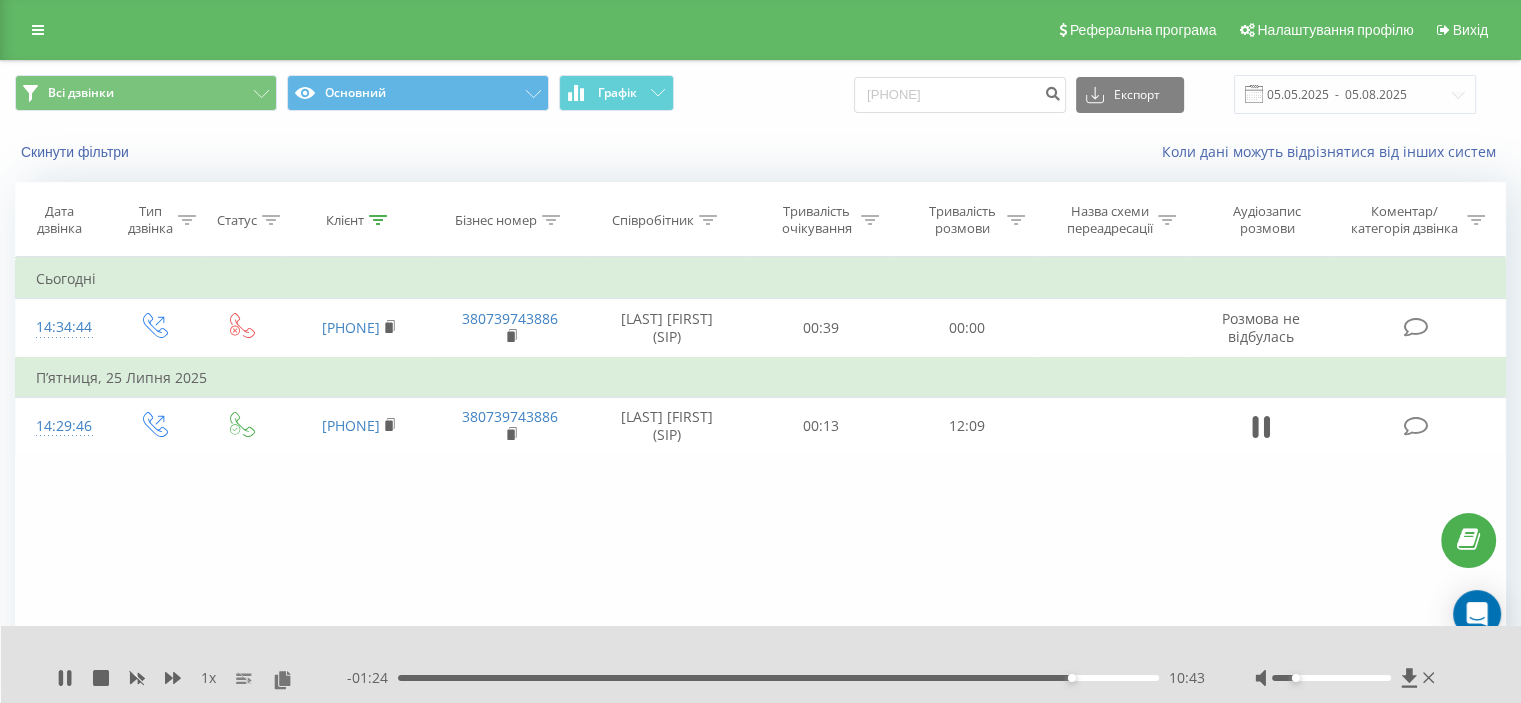 click at bounding box center [1331, 678] 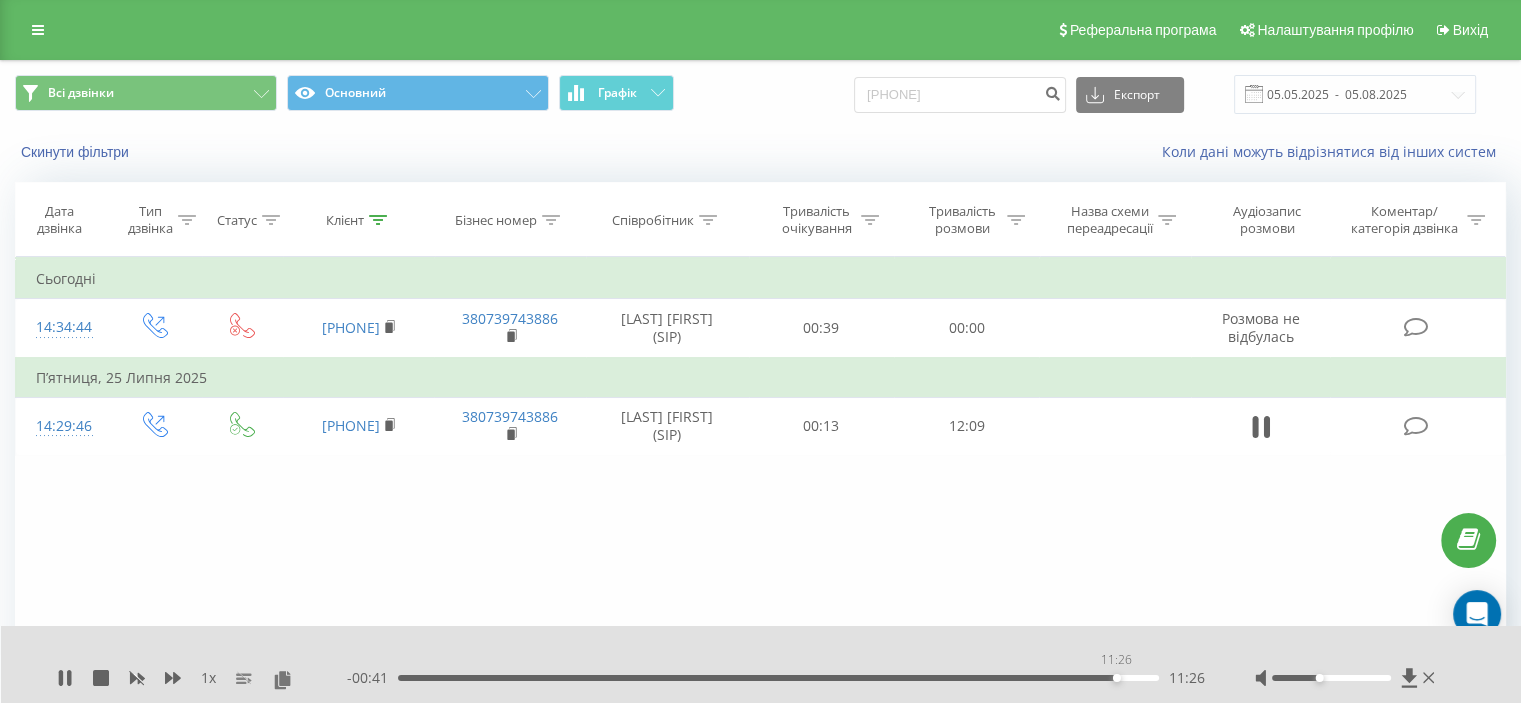 click on "11:26" at bounding box center [778, 678] 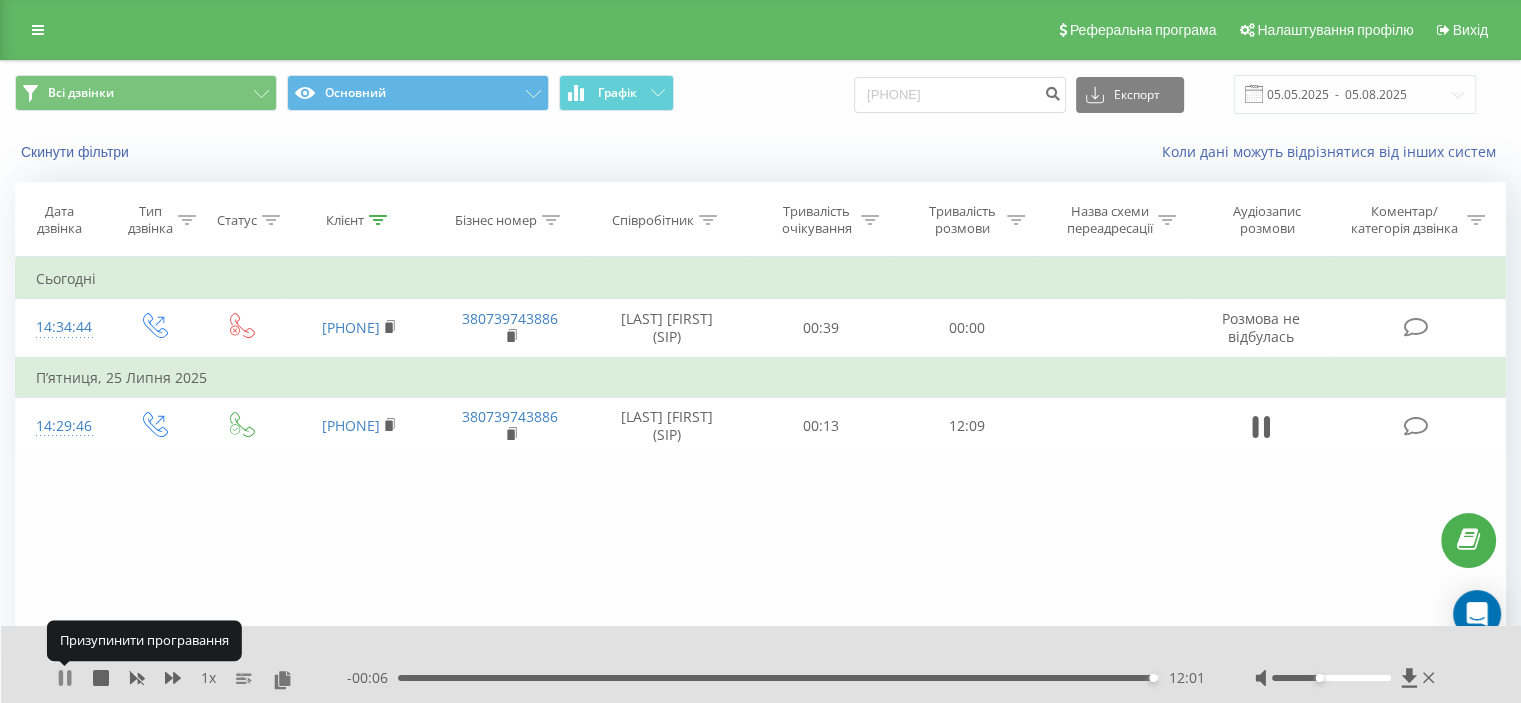 click 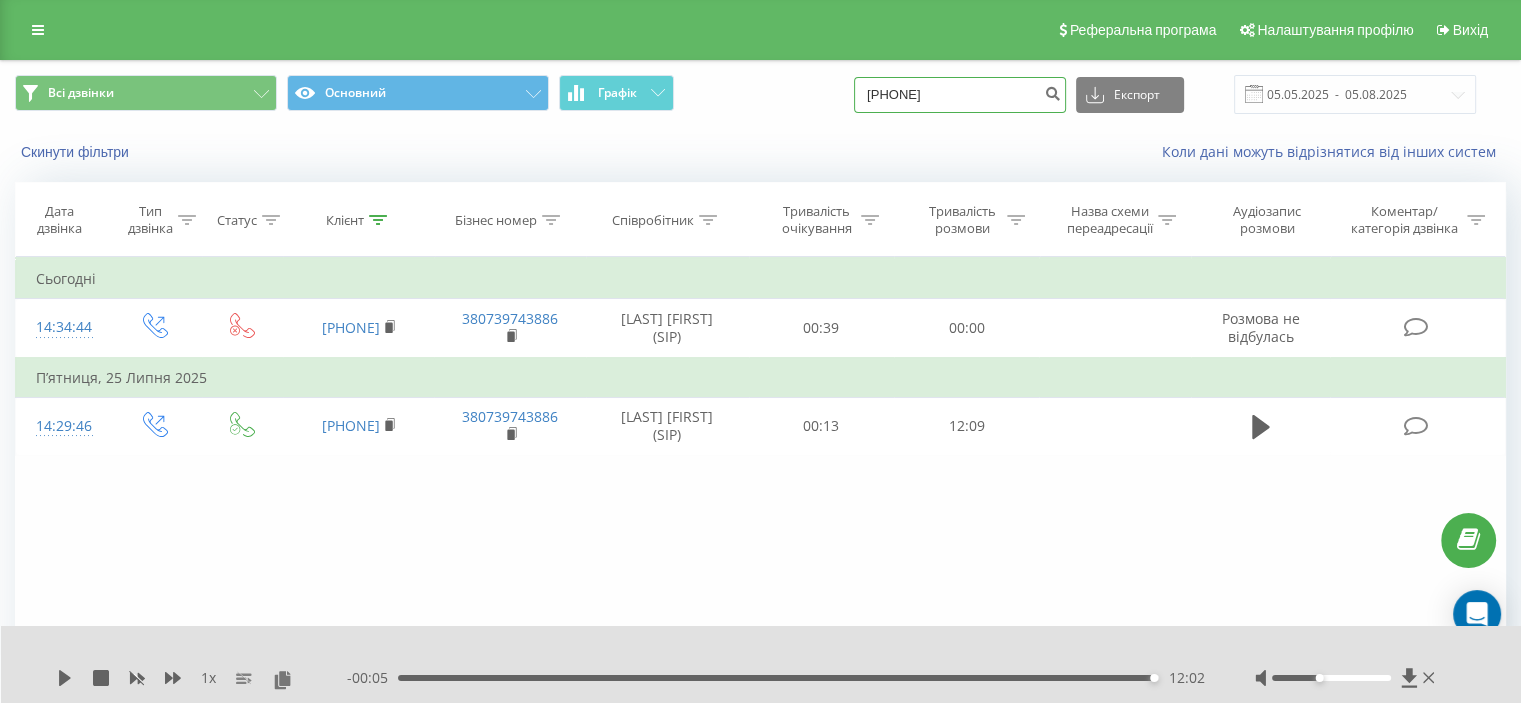click on "0500346928" at bounding box center [960, 95] 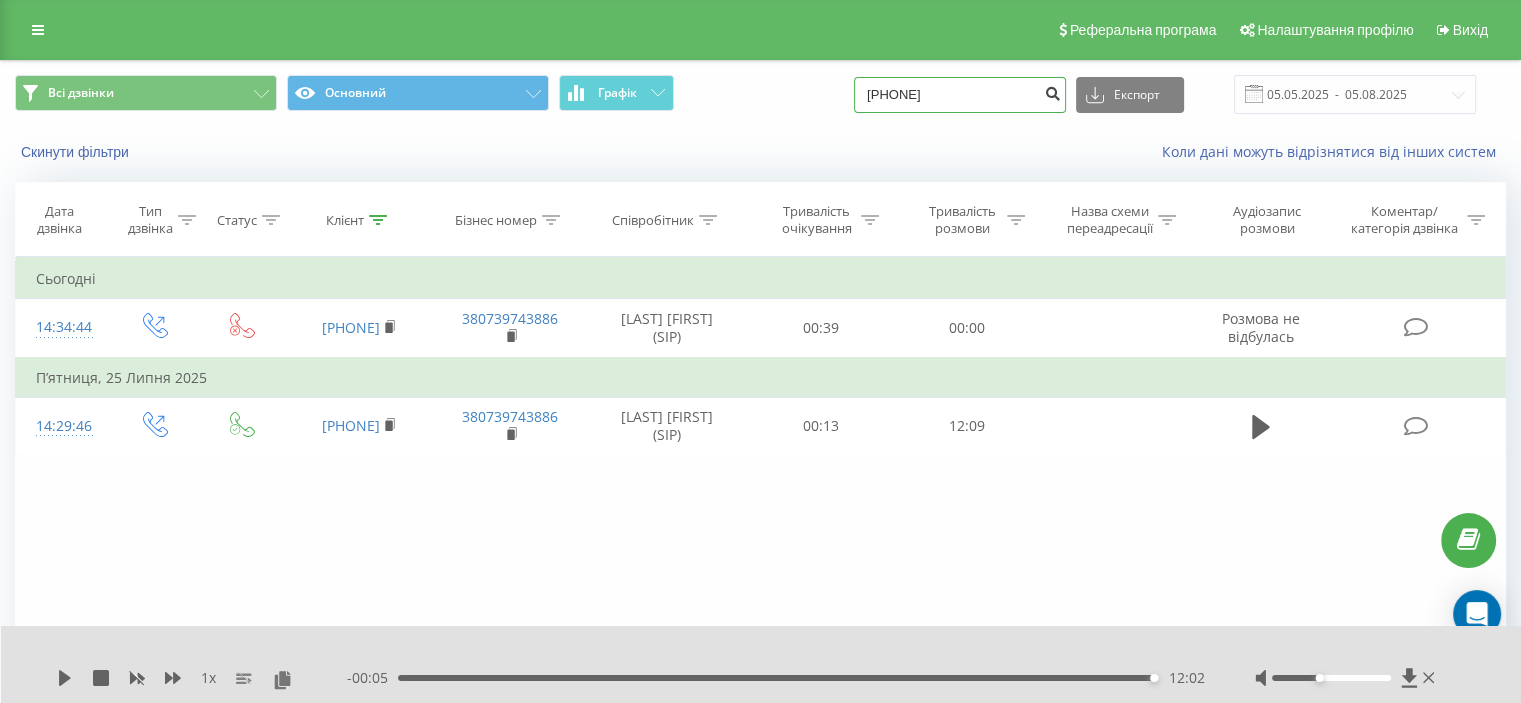 type on "[PHONE]" 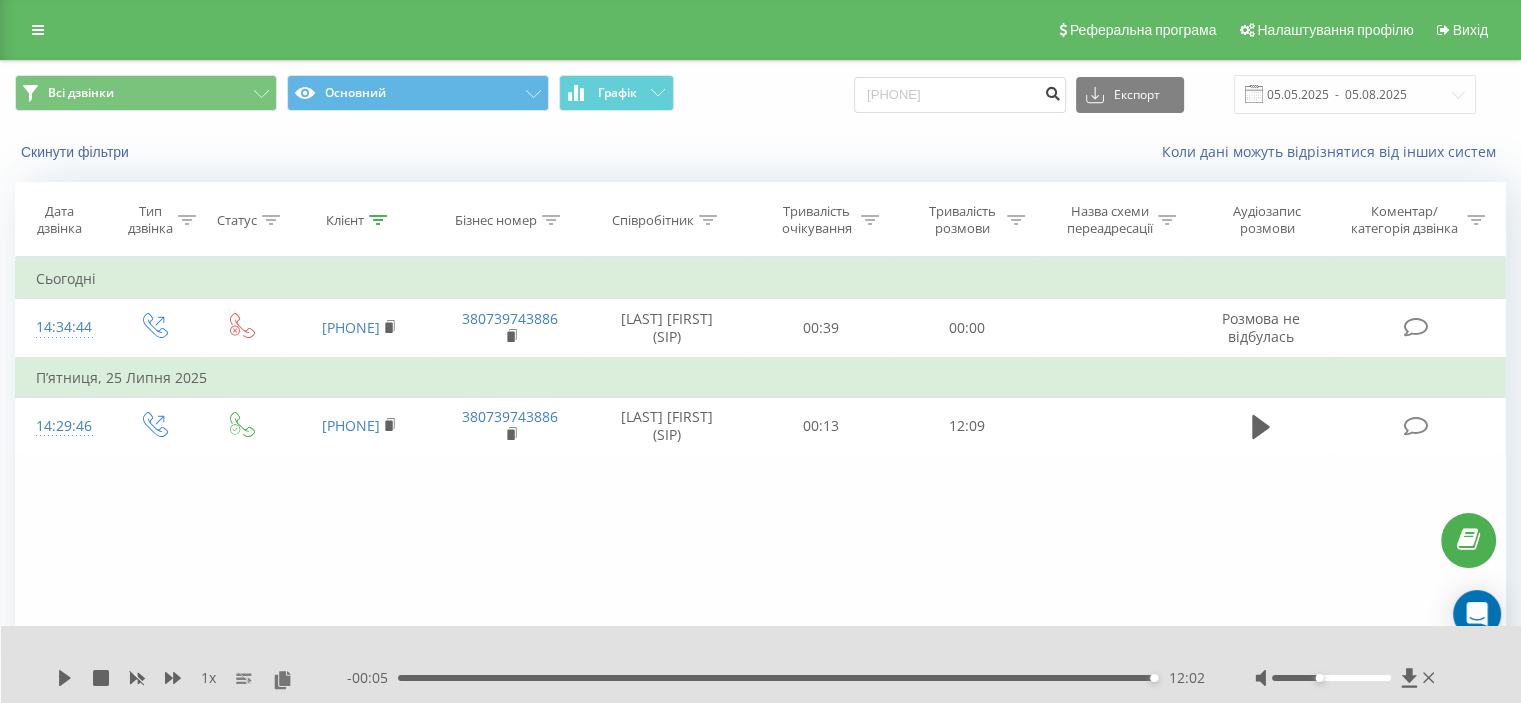 click at bounding box center [1052, 91] 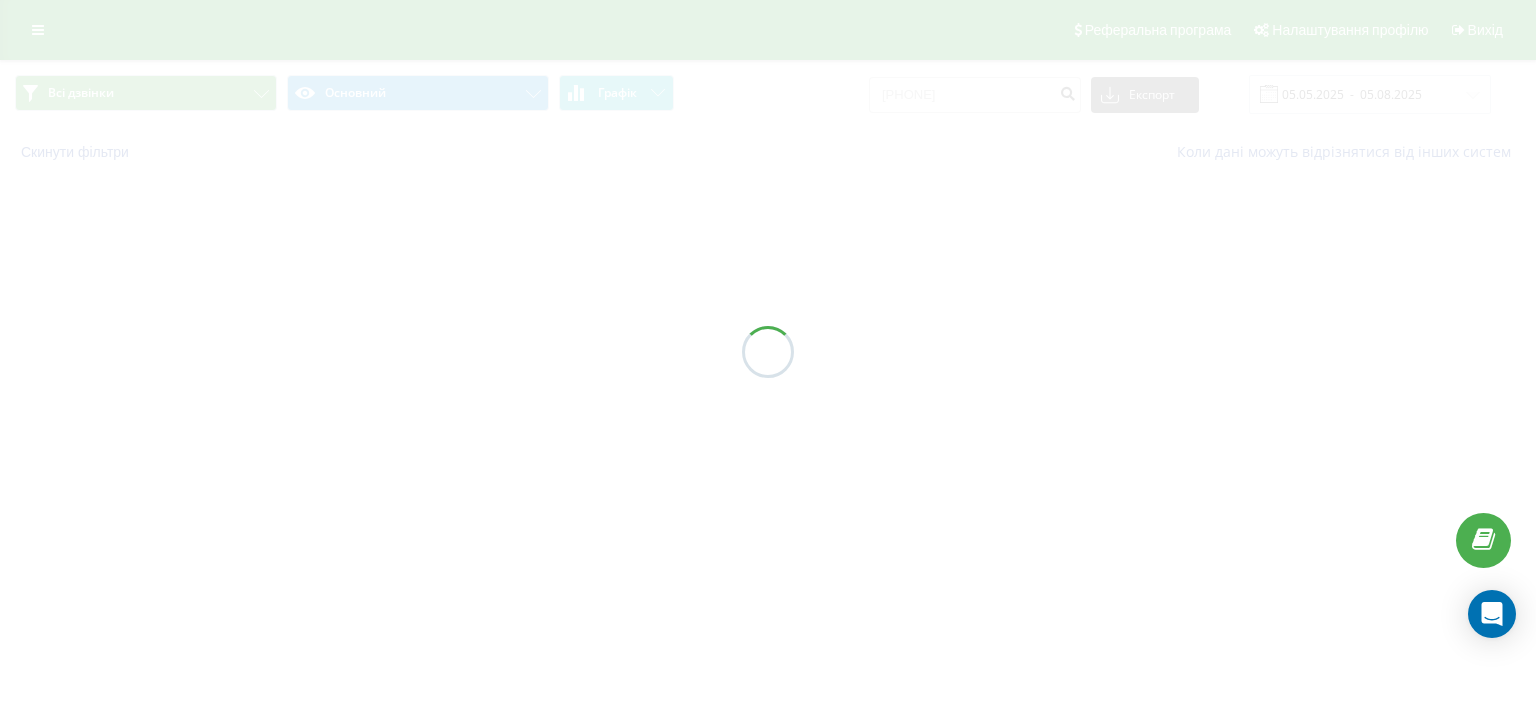 scroll, scrollTop: 0, scrollLeft: 0, axis: both 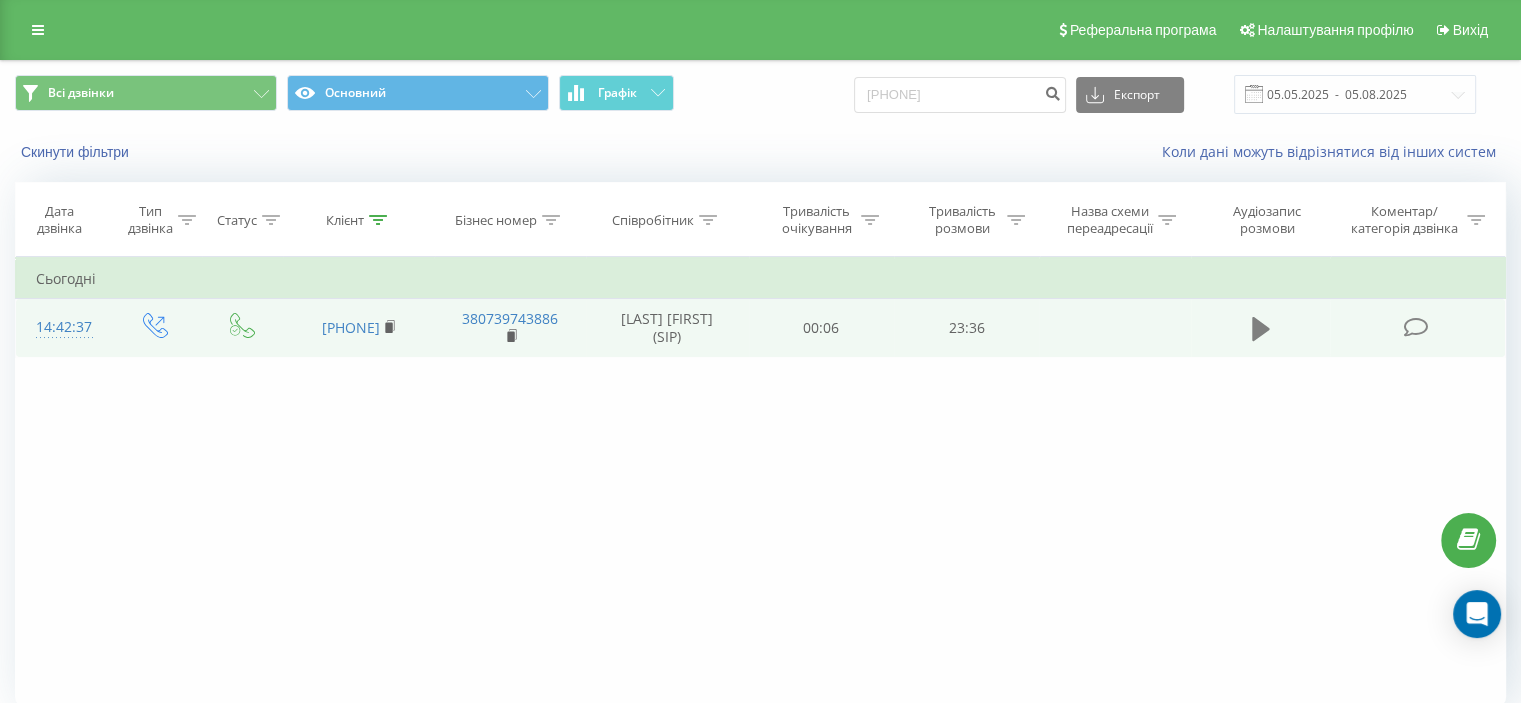click 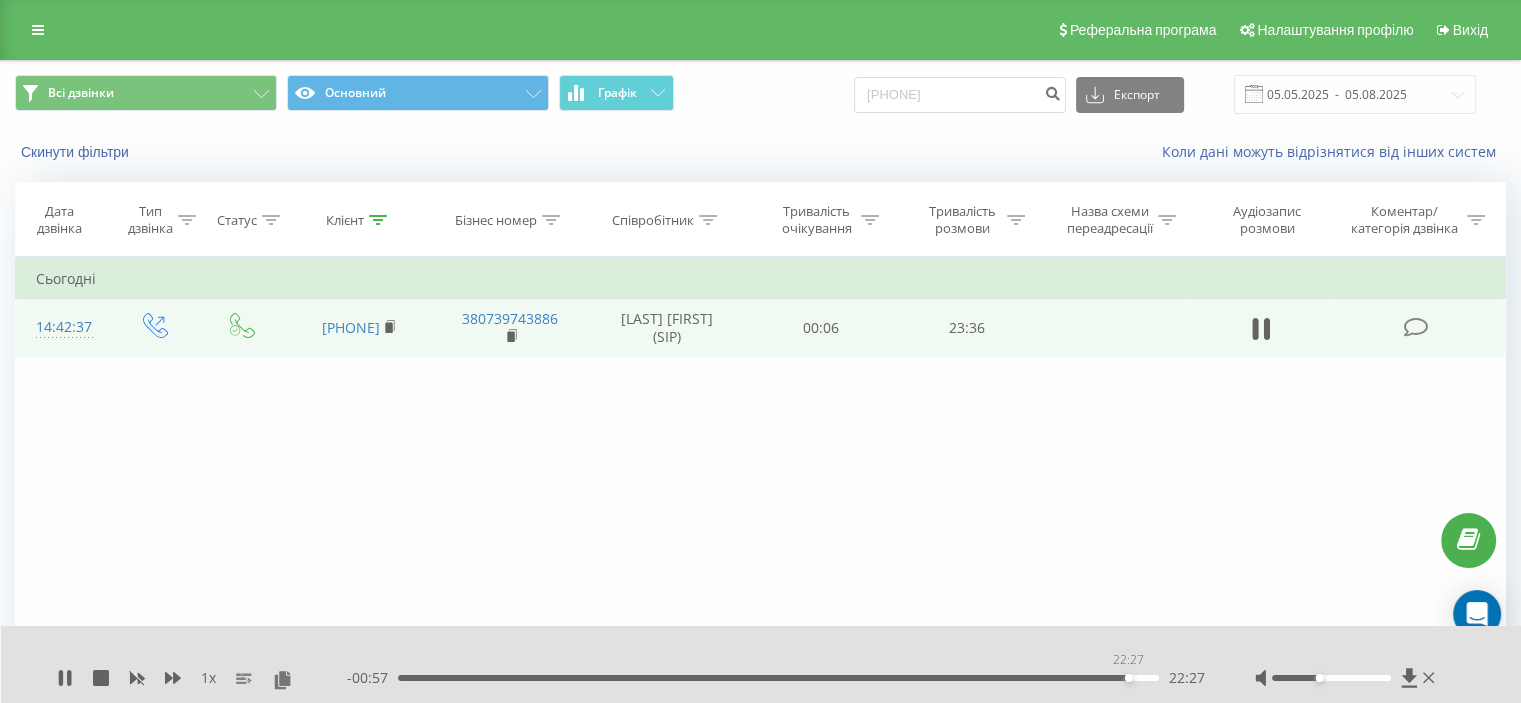 drag, startPoint x: 401, startPoint y: 677, endPoint x: 1128, endPoint y: 675, distance: 727.00275 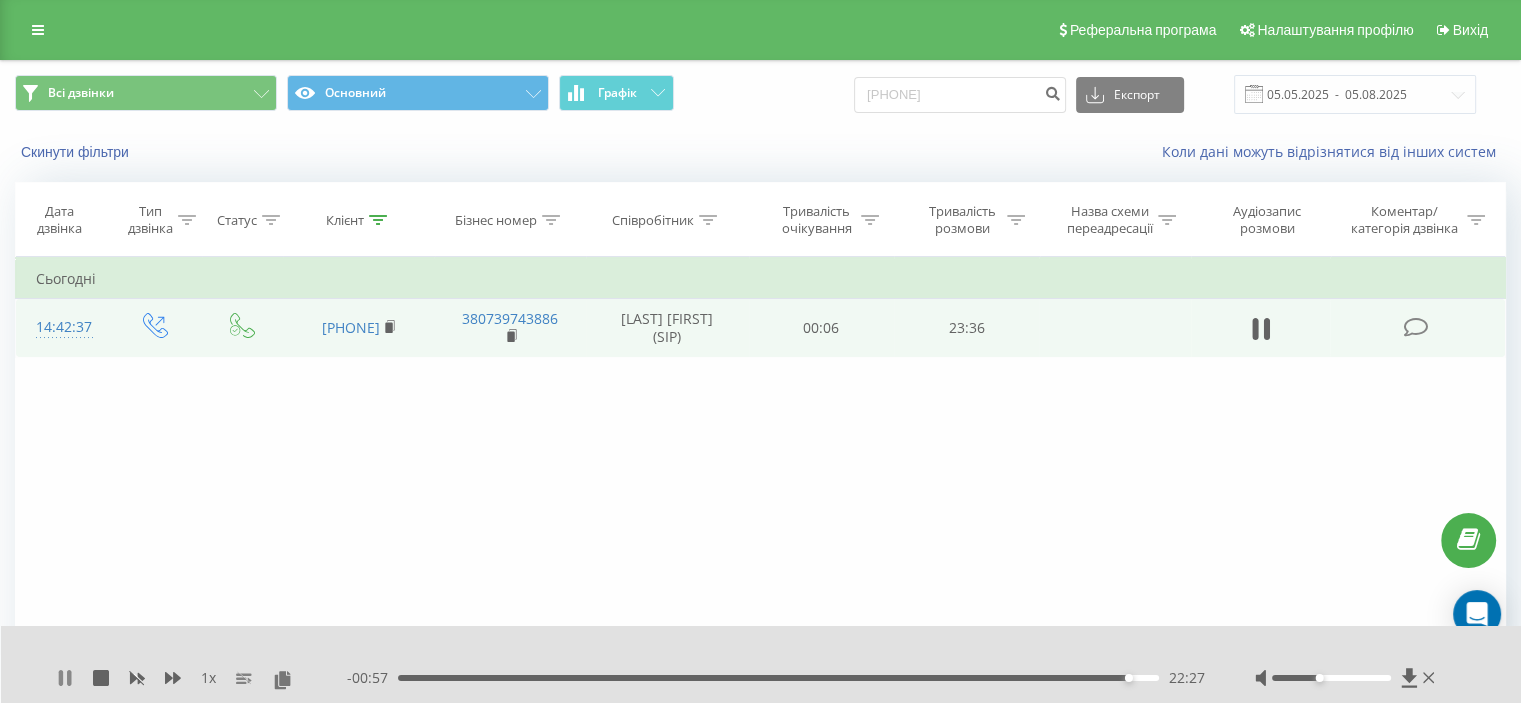 click 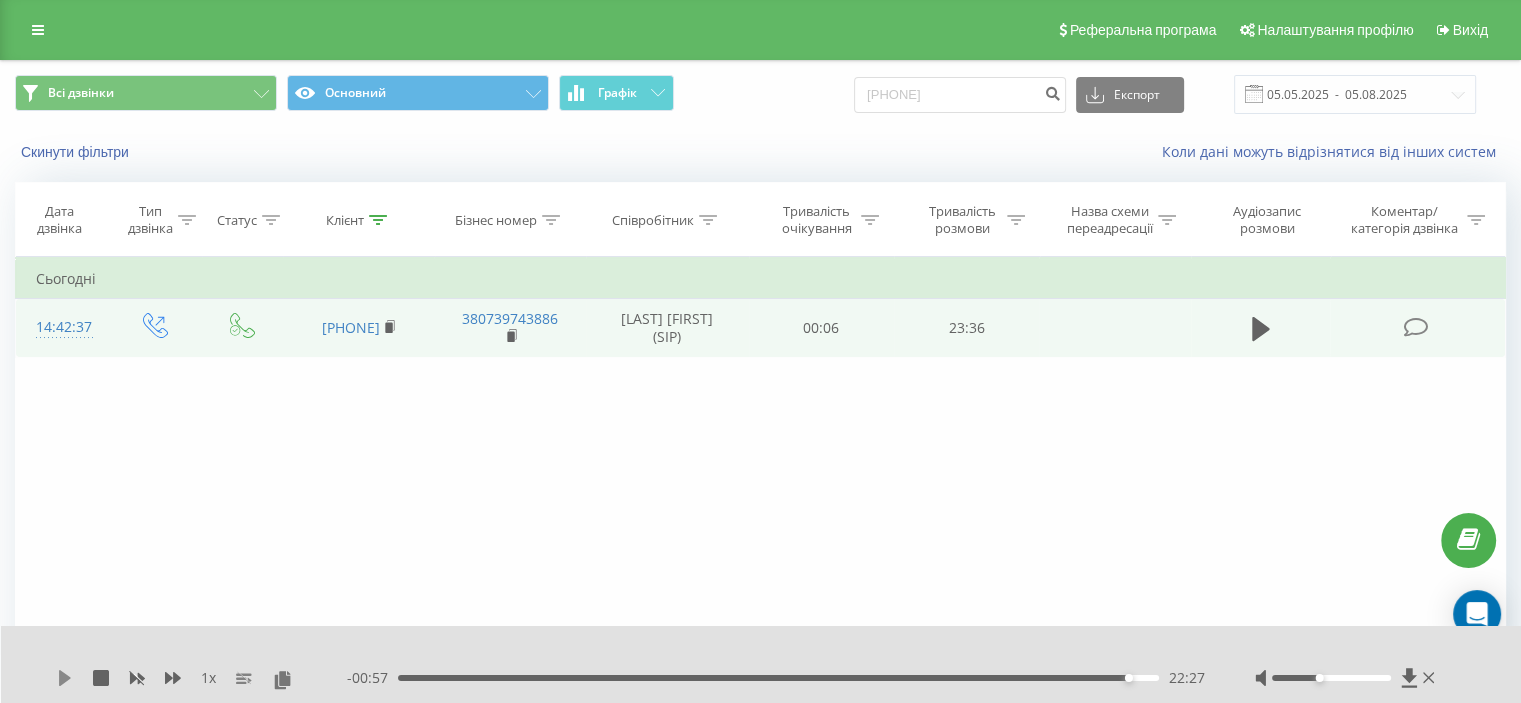 click 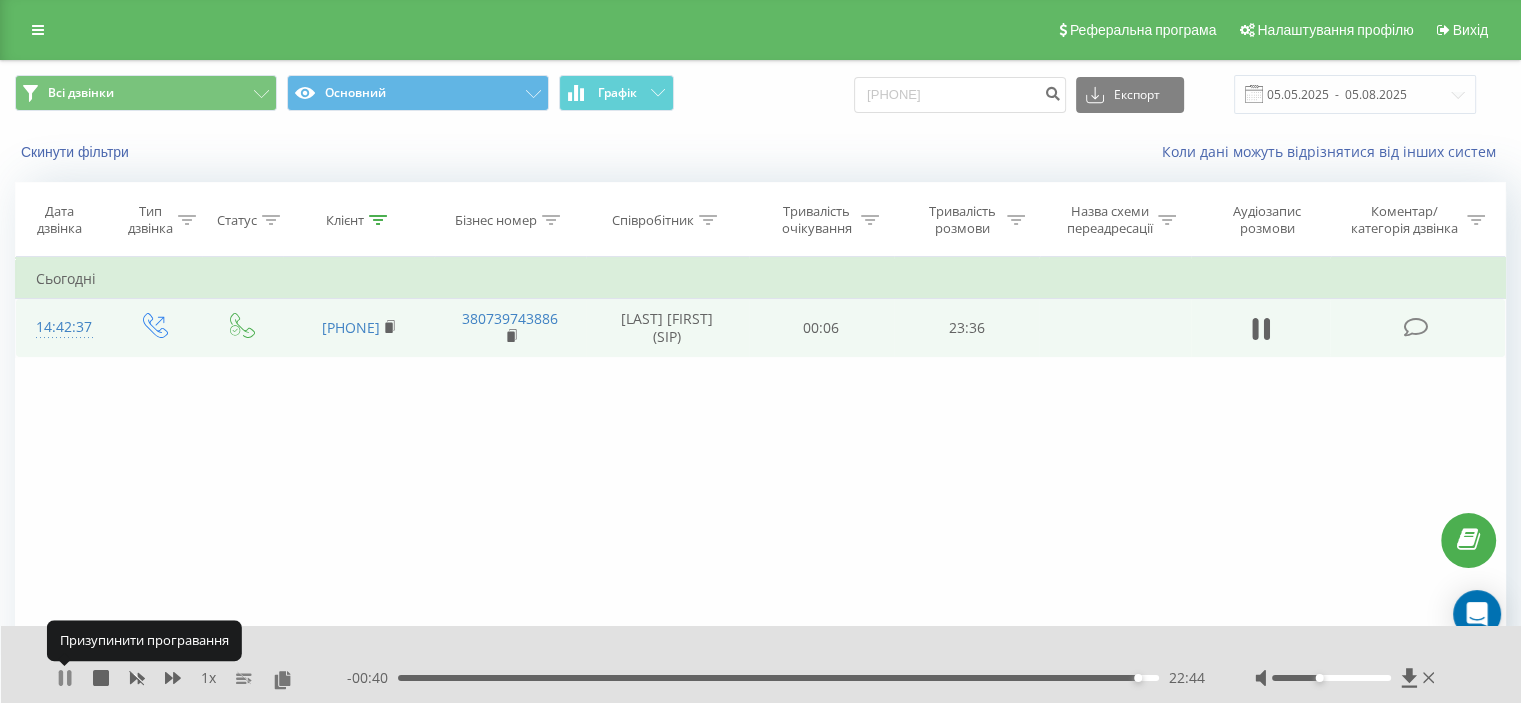 click 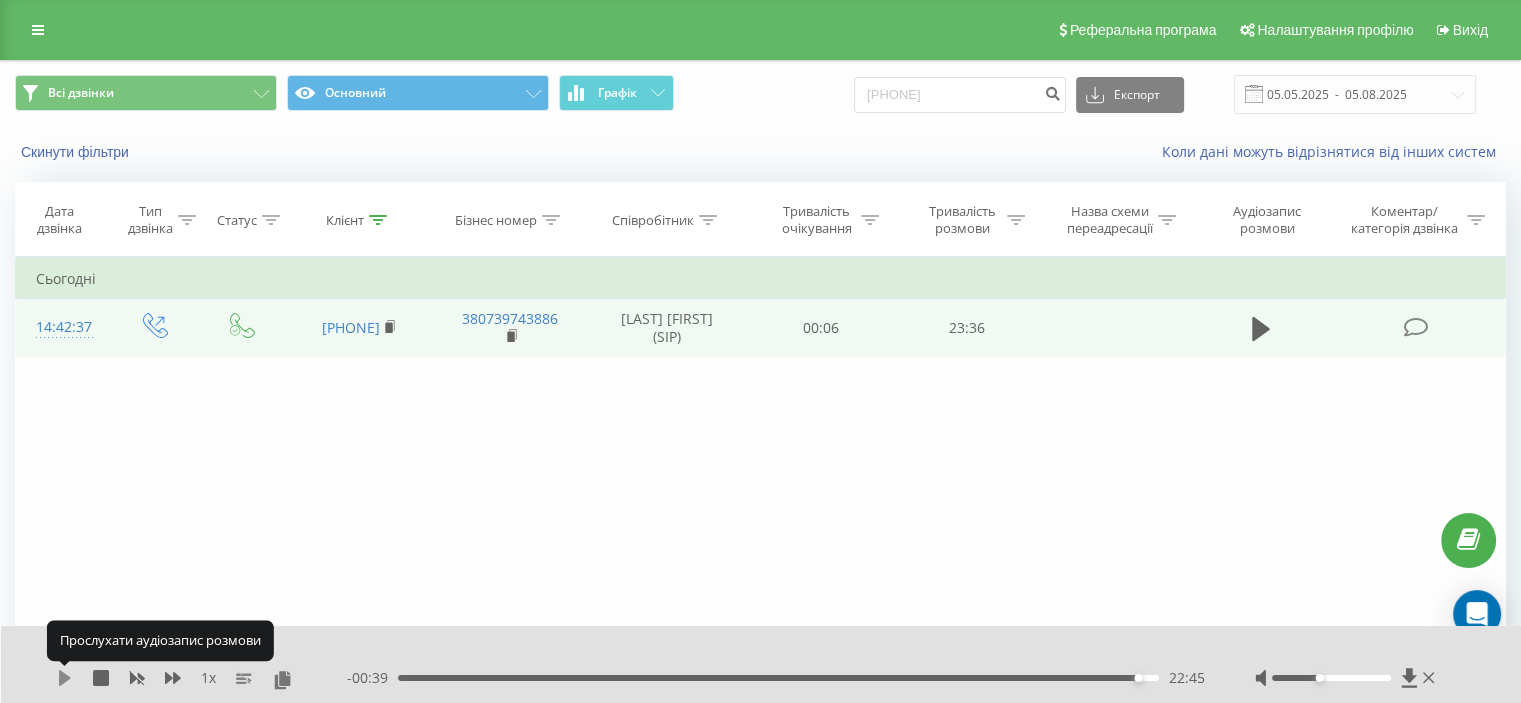 click 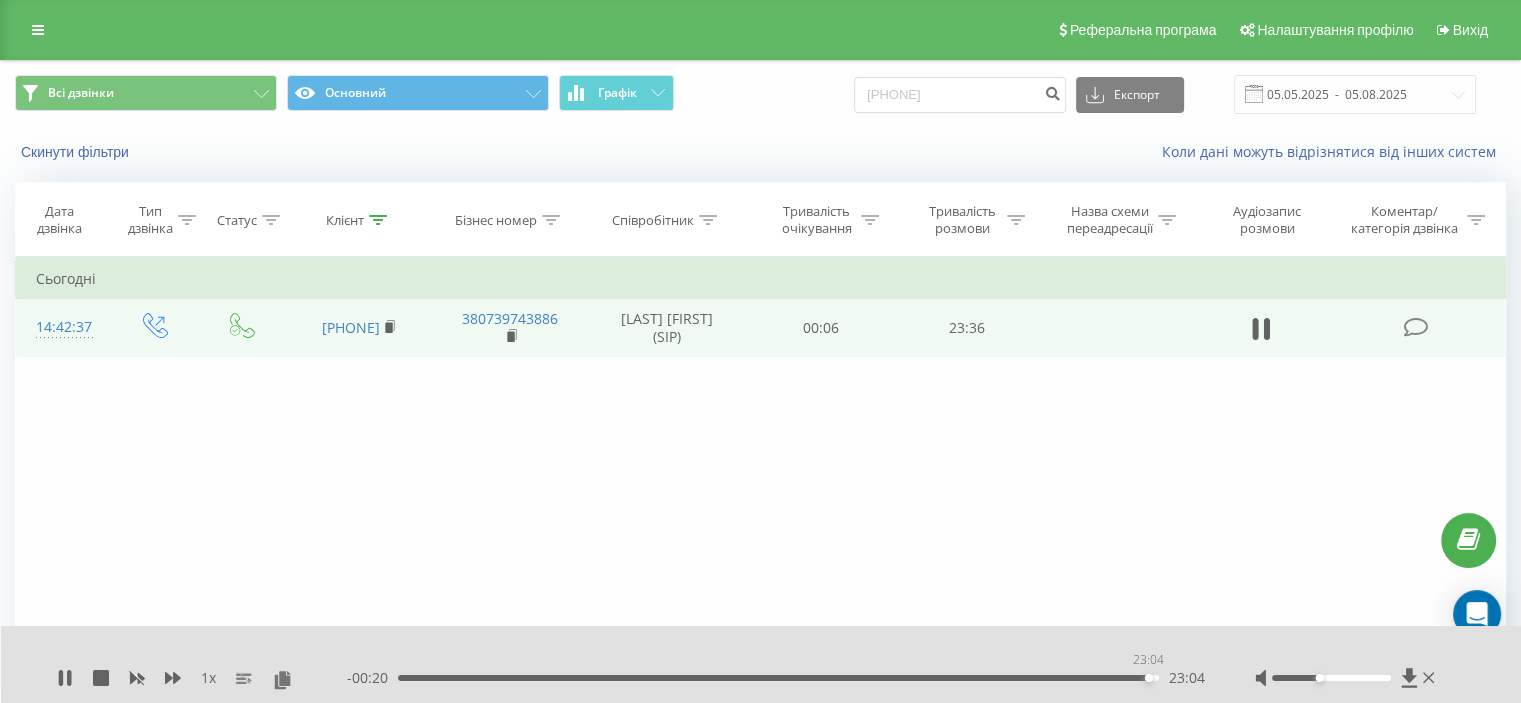 click on "23:04" at bounding box center [778, 678] 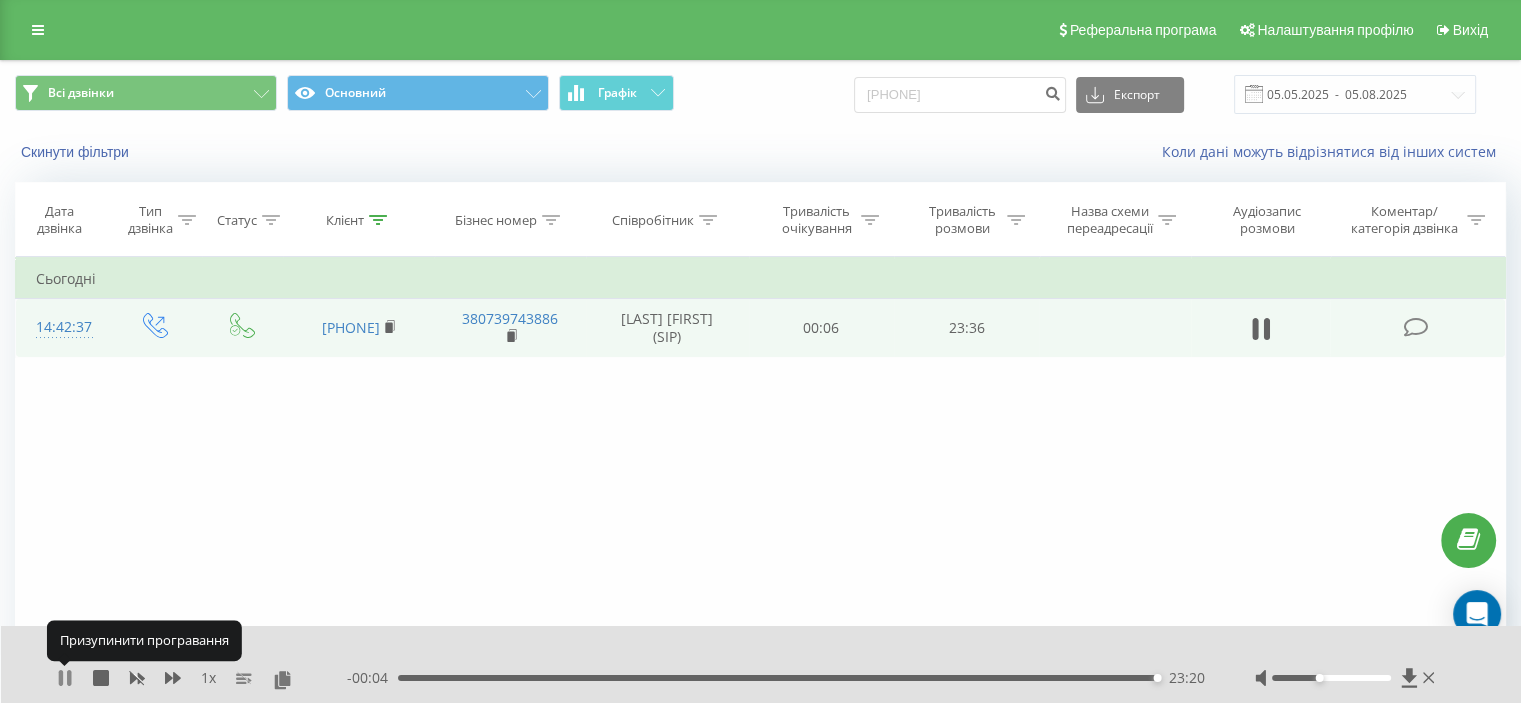 click 